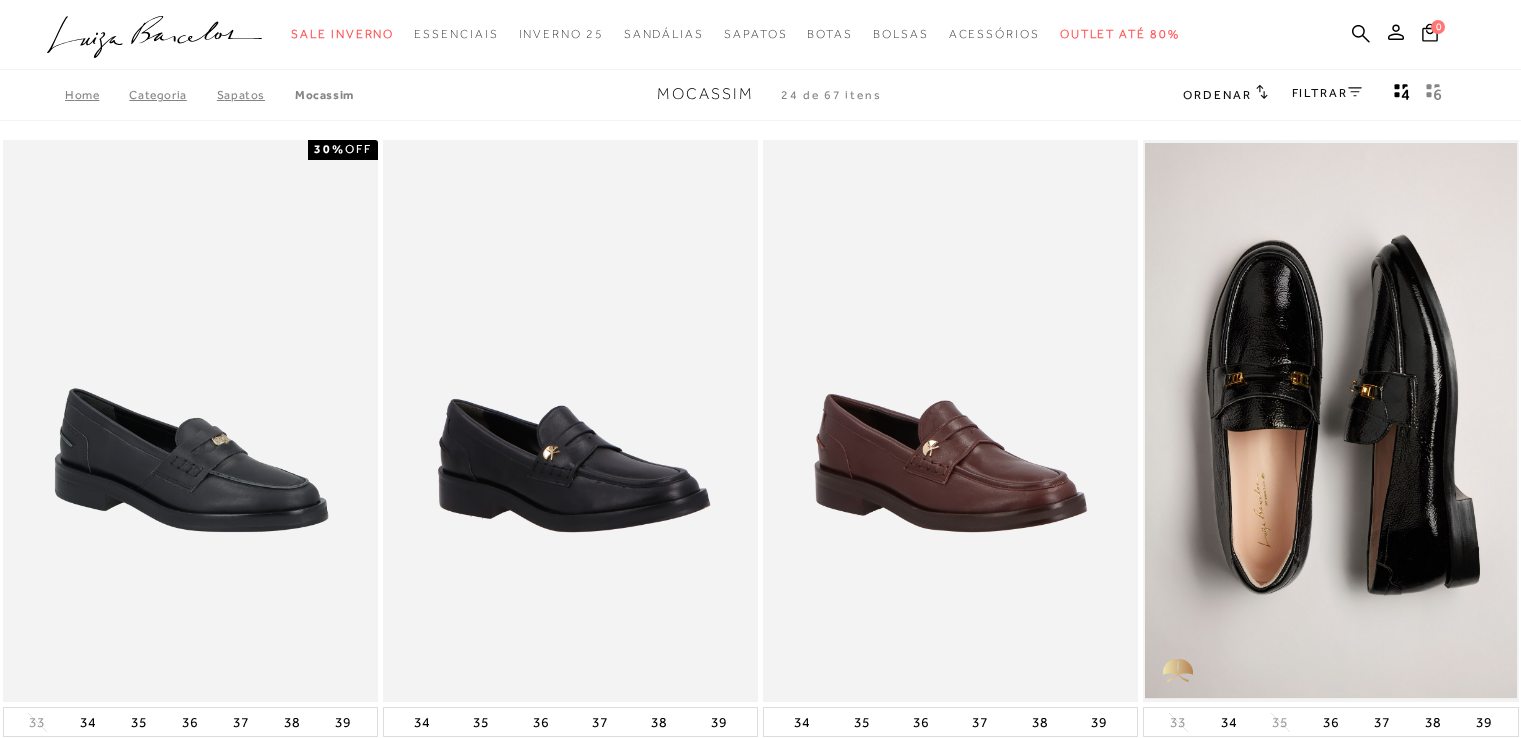 scroll, scrollTop: 0, scrollLeft: 0, axis: both 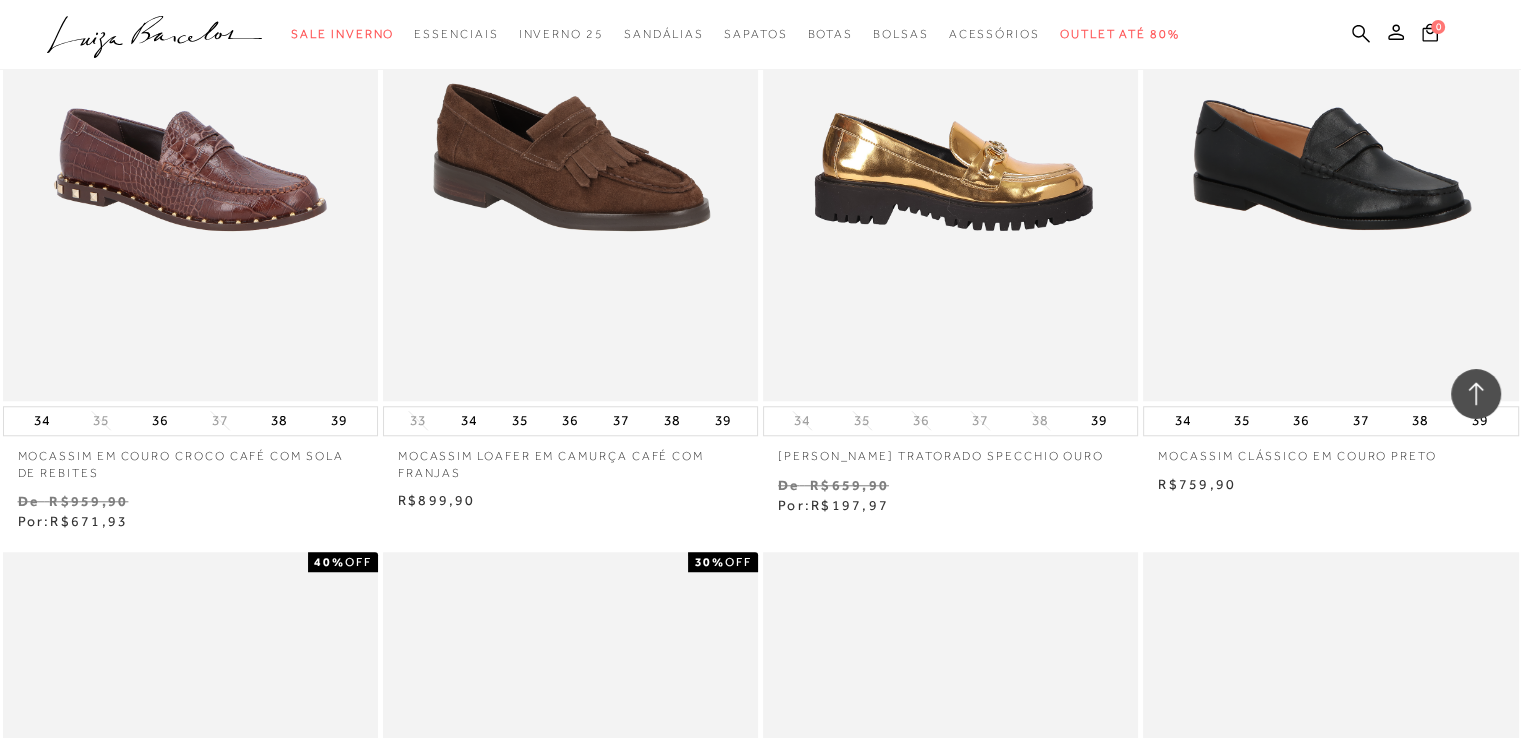 click at bounding box center [951, 119] 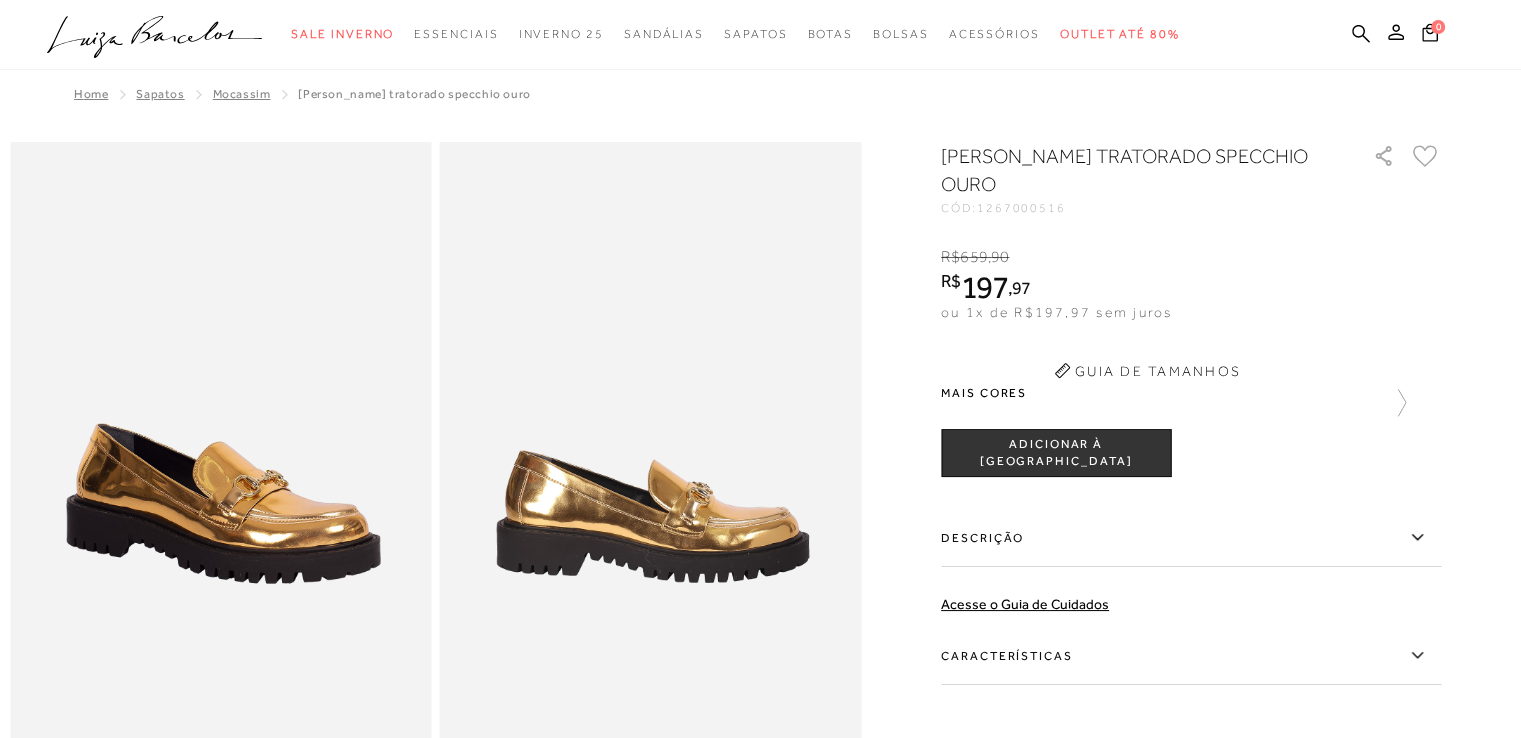 scroll, scrollTop: 0, scrollLeft: 0, axis: both 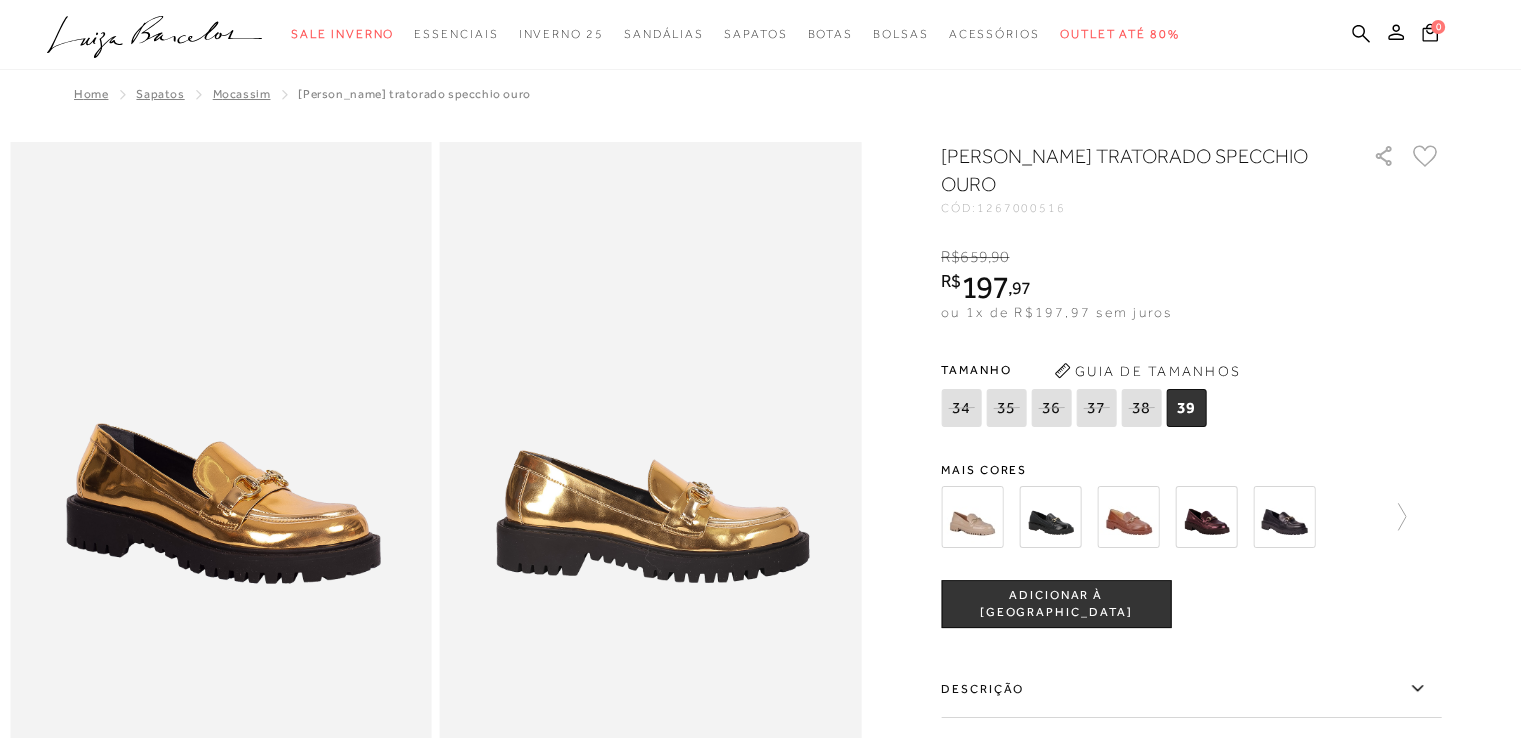 click at bounding box center (1050, 517) 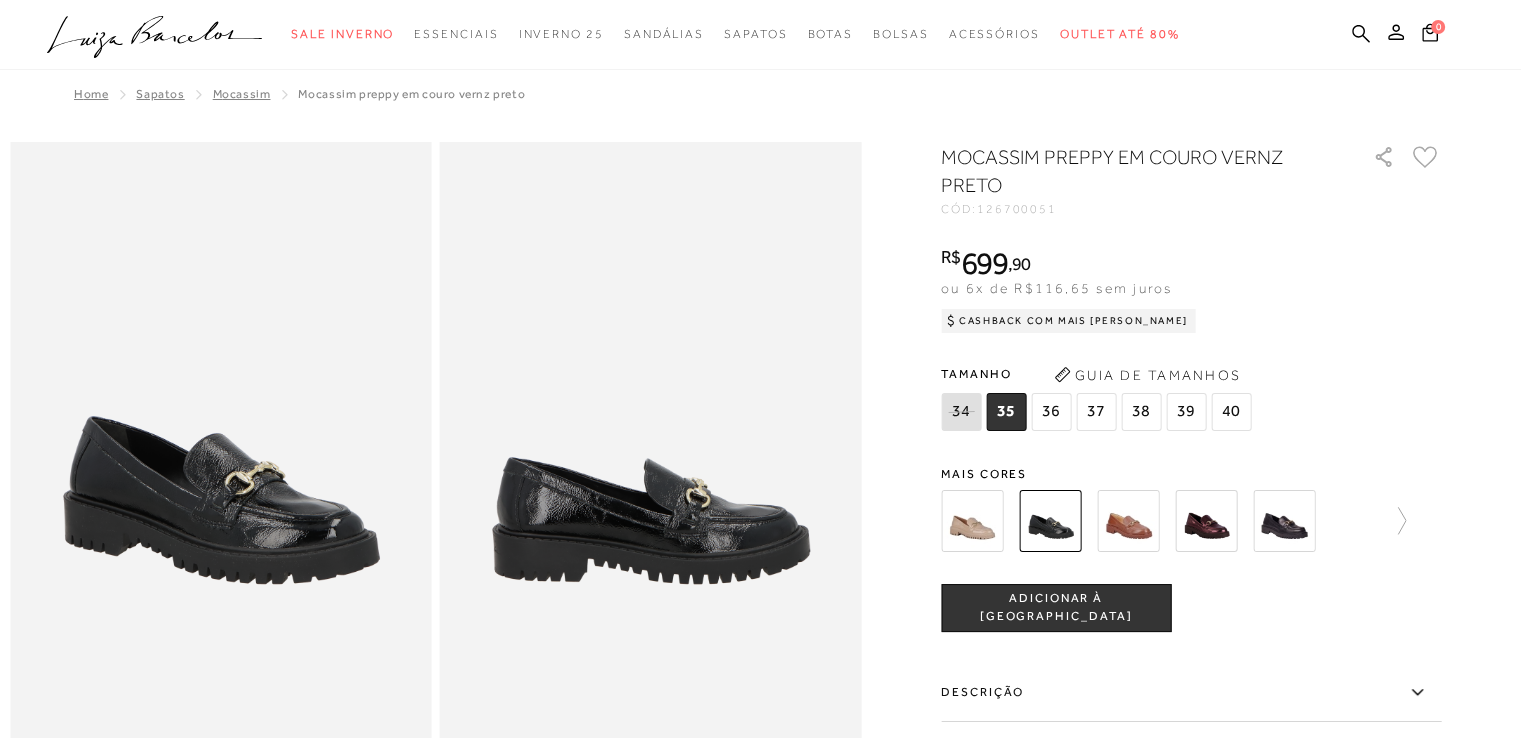 click at bounding box center [1206, 521] 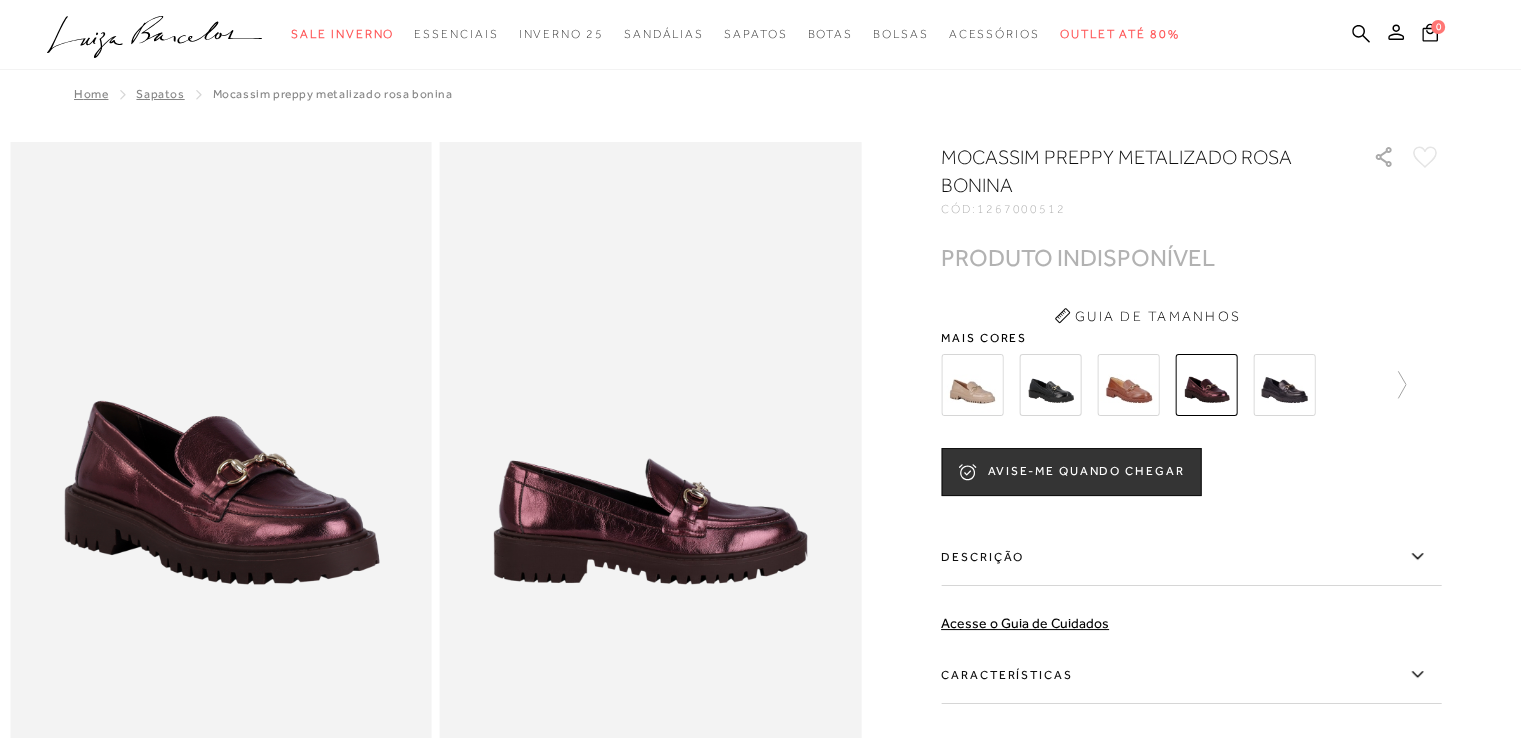 scroll, scrollTop: 0, scrollLeft: 0, axis: both 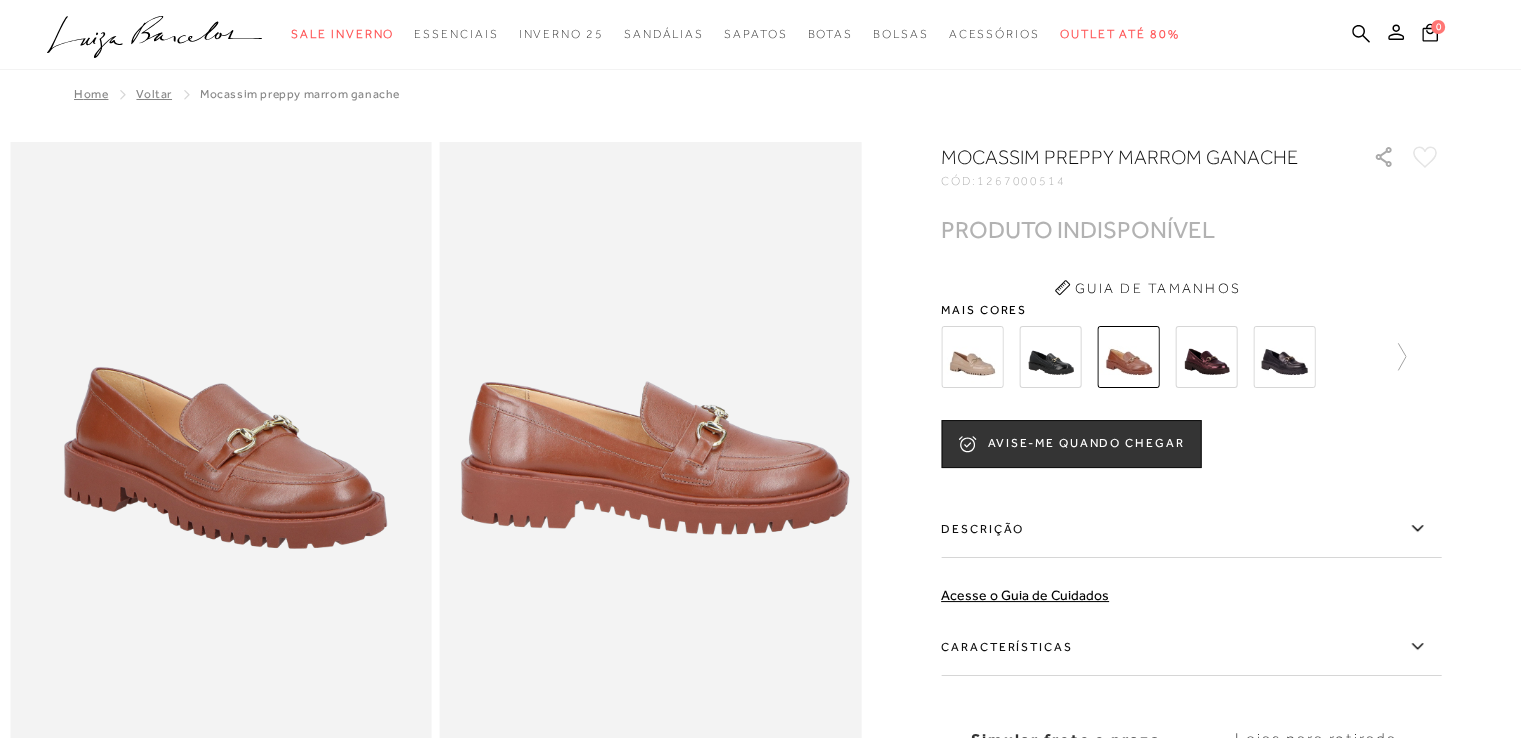 click at bounding box center (972, 357) 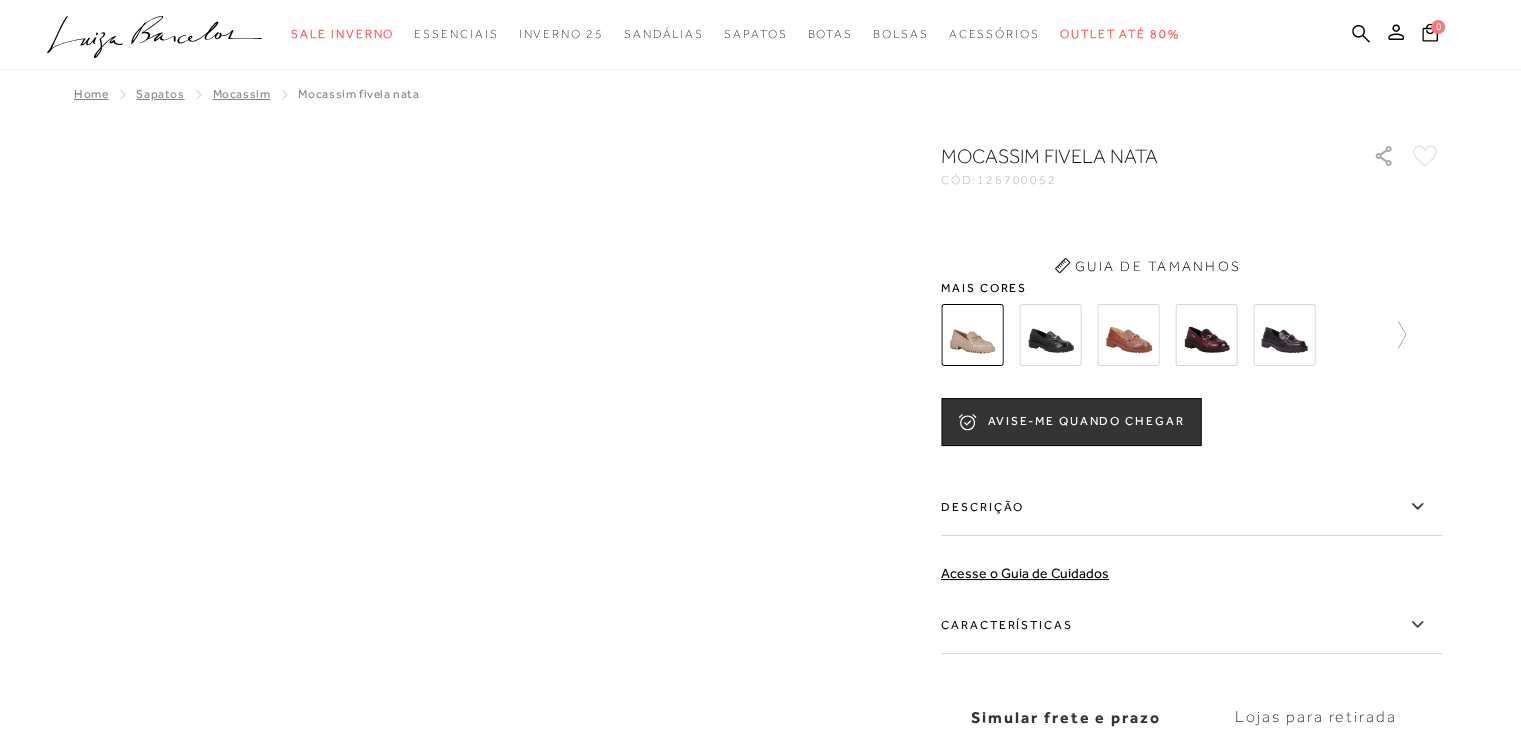 scroll, scrollTop: 0, scrollLeft: 0, axis: both 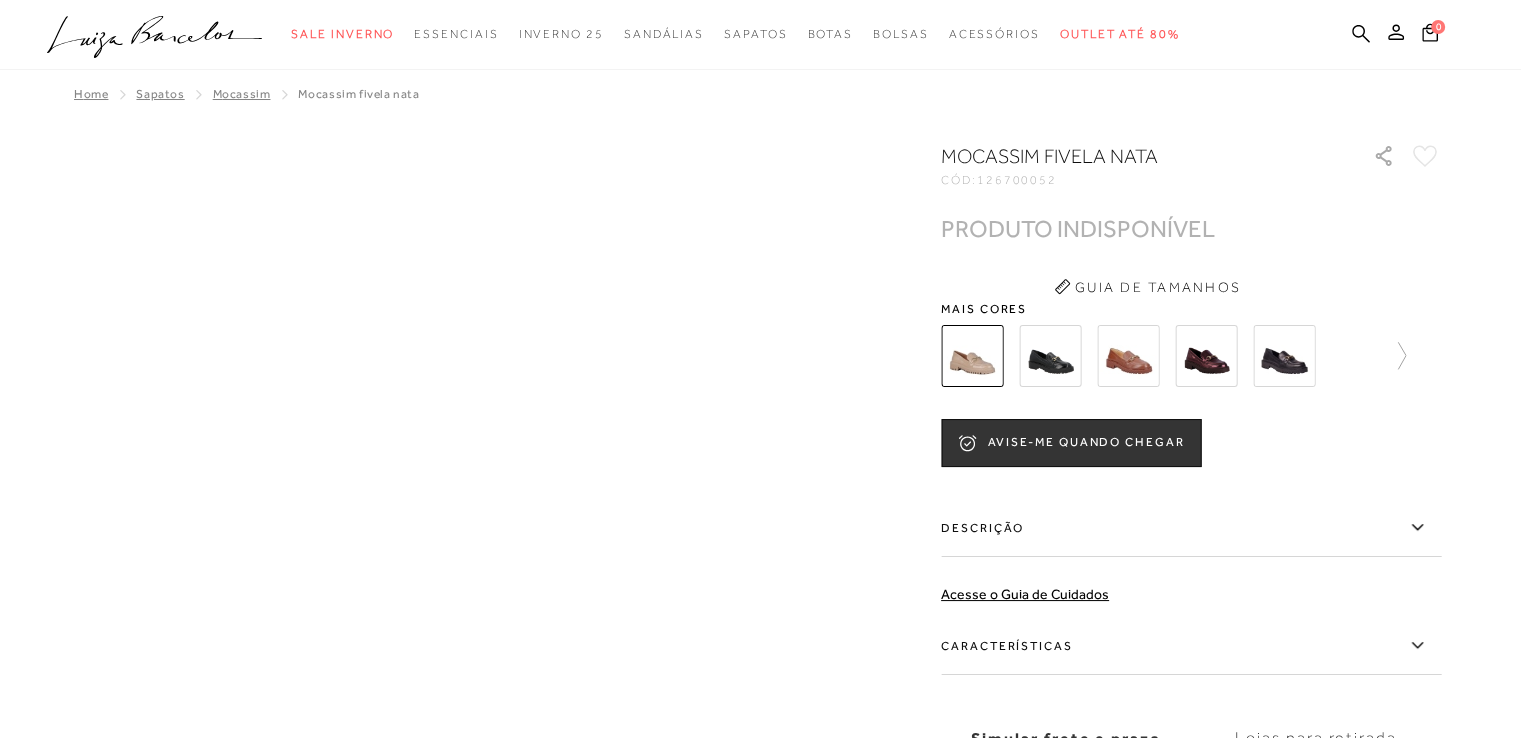 click at bounding box center (972, 356) 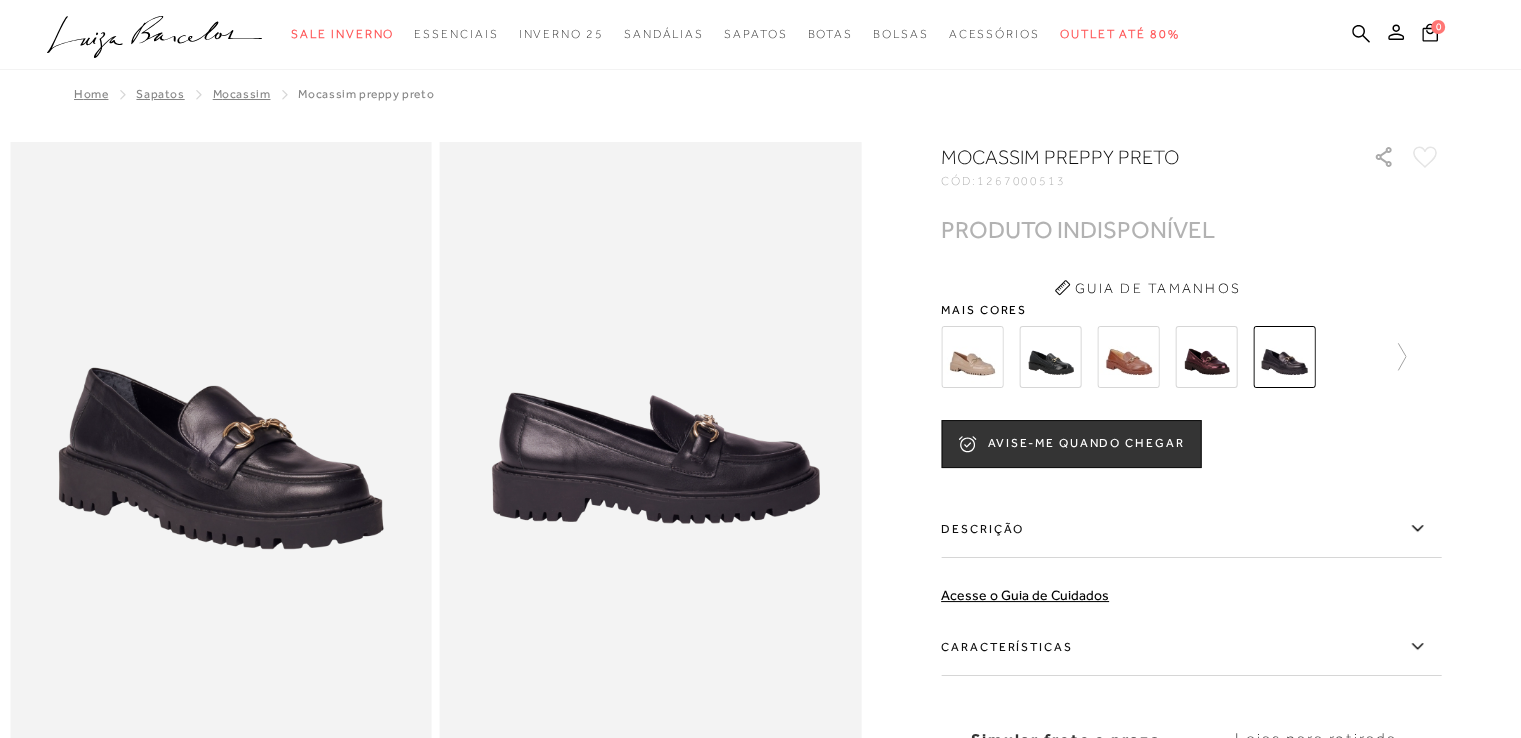 scroll, scrollTop: 0, scrollLeft: 0, axis: both 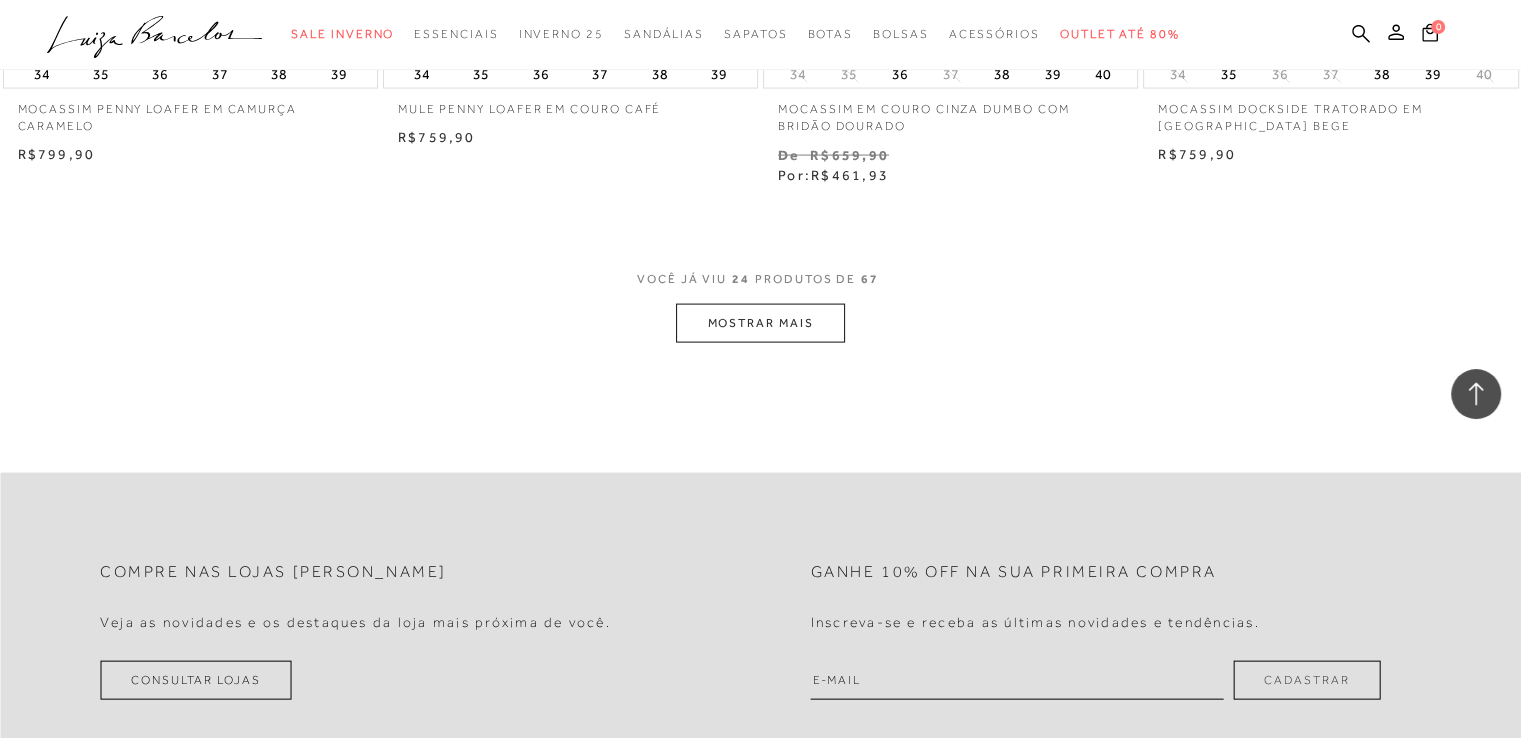 click on "MOSTRAR MAIS" at bounding box center (760, 323) 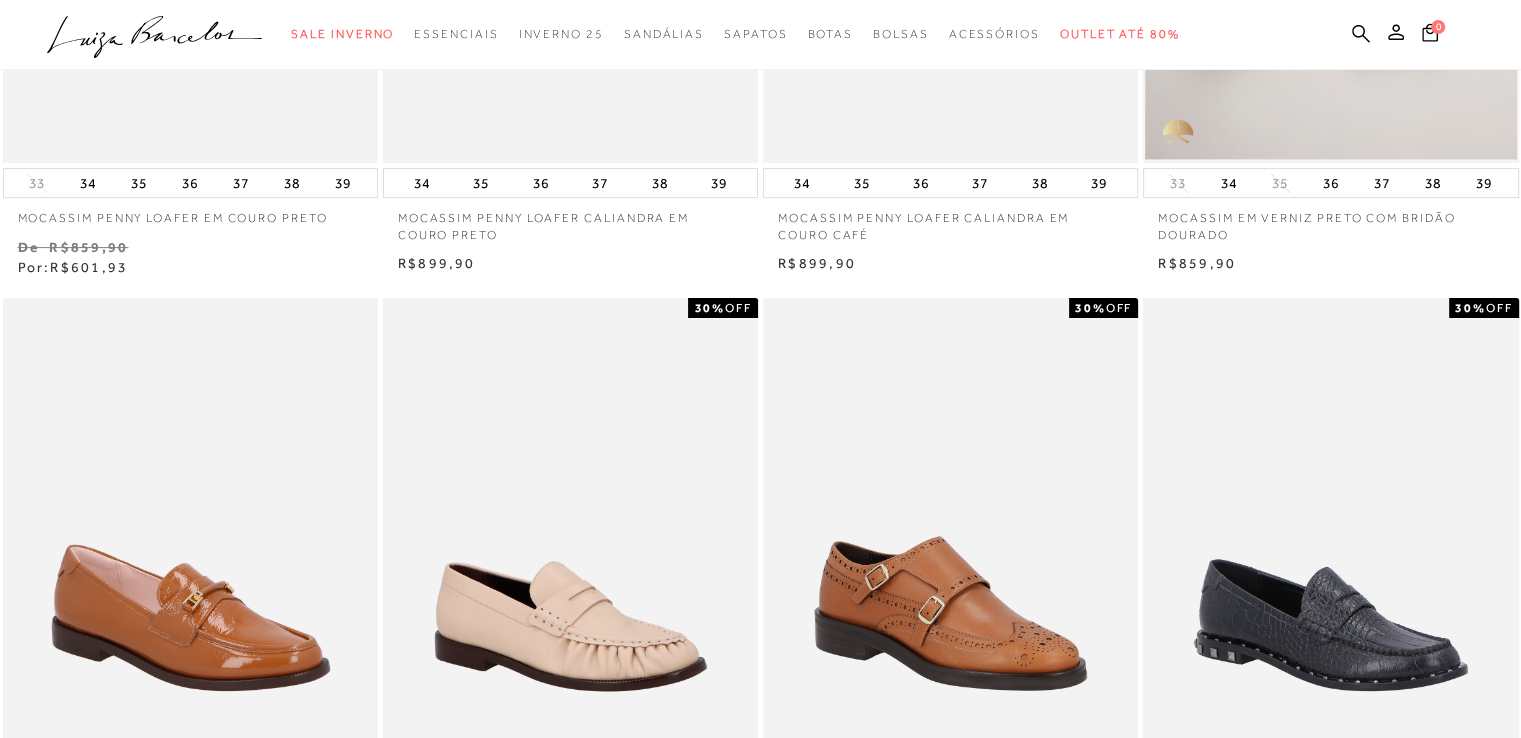 scroll, scrollTop: 0, scrollLeft: 0, axis: both 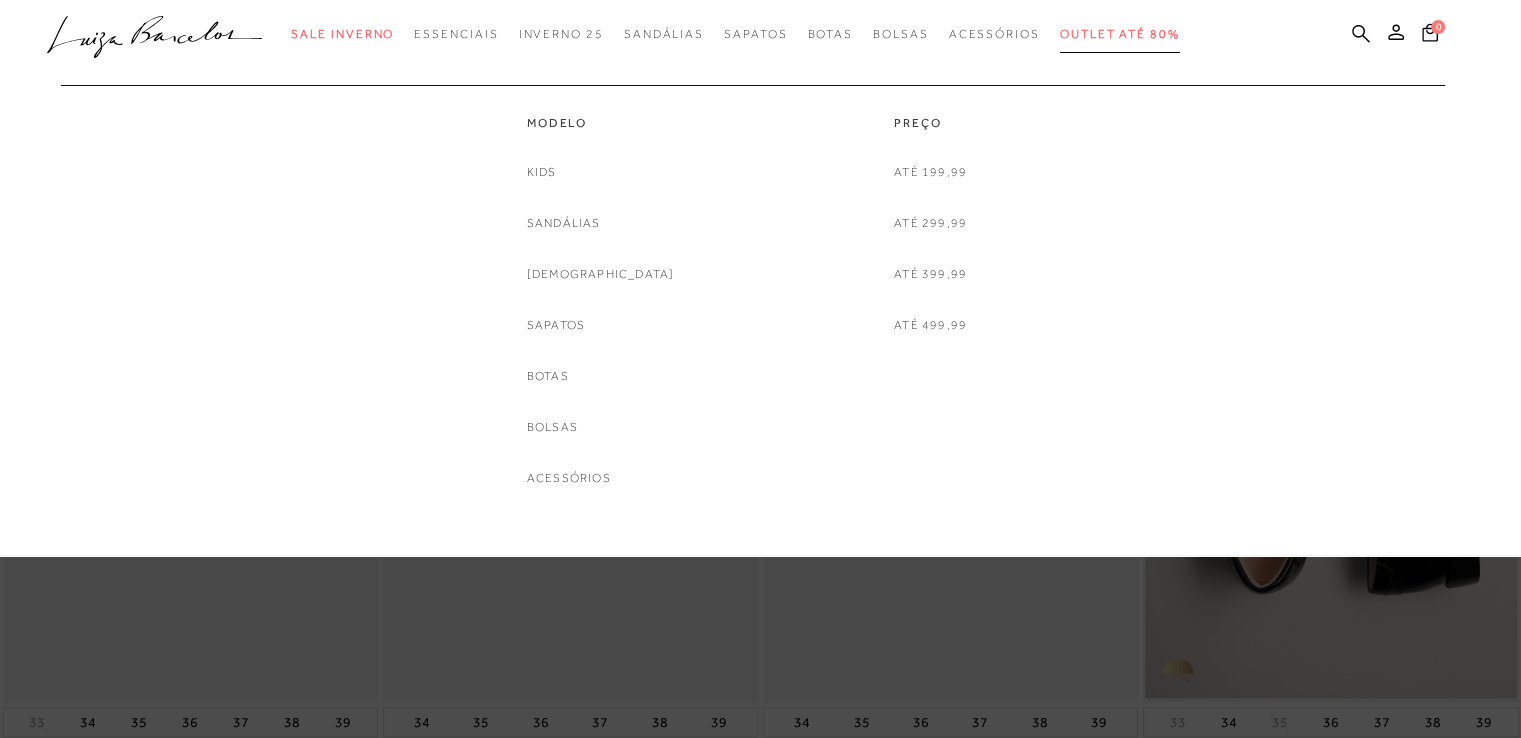 click on "Outlet até 80%" at bounding box center (1120, 34) 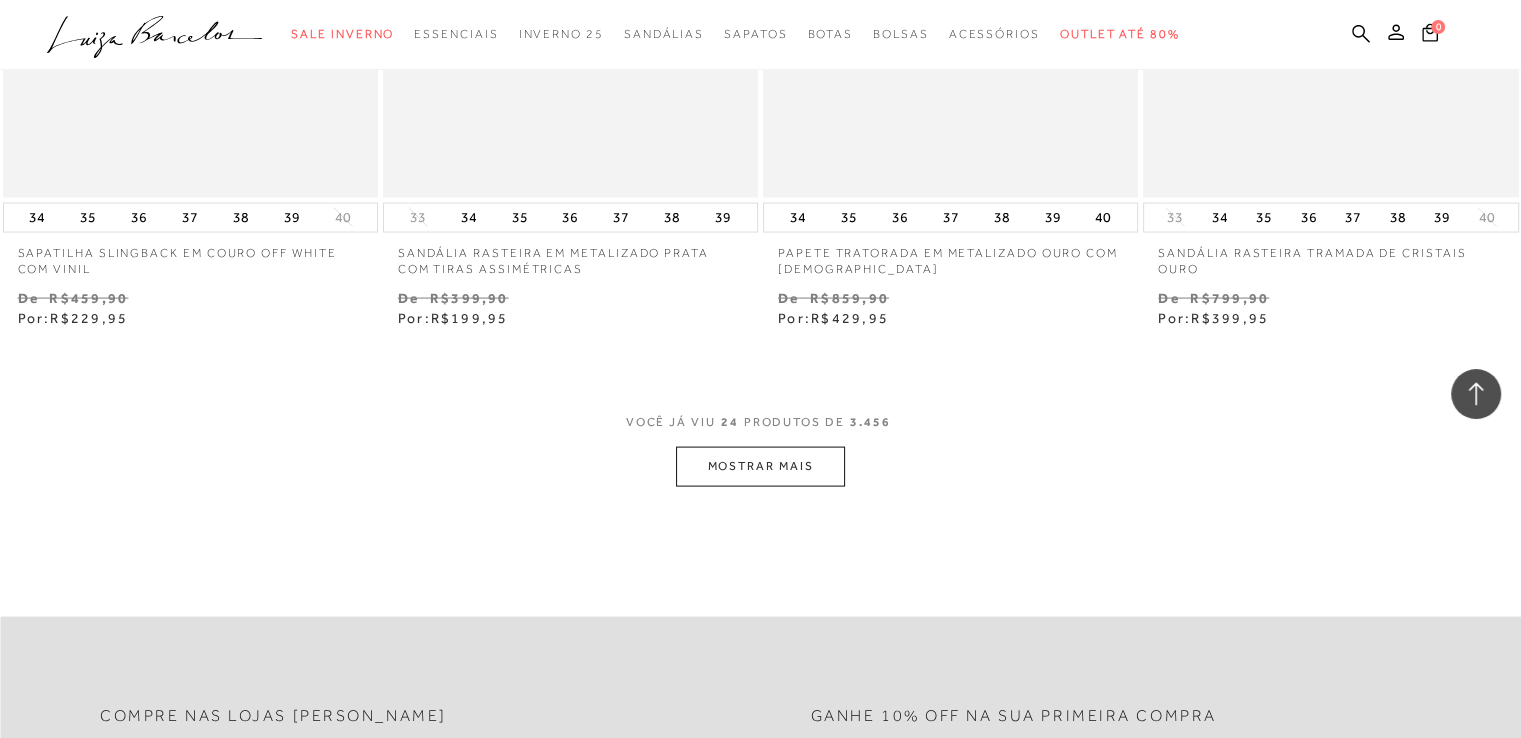 scroll, scrollTop: 4081, scrollLeft: 0, axis: vertical 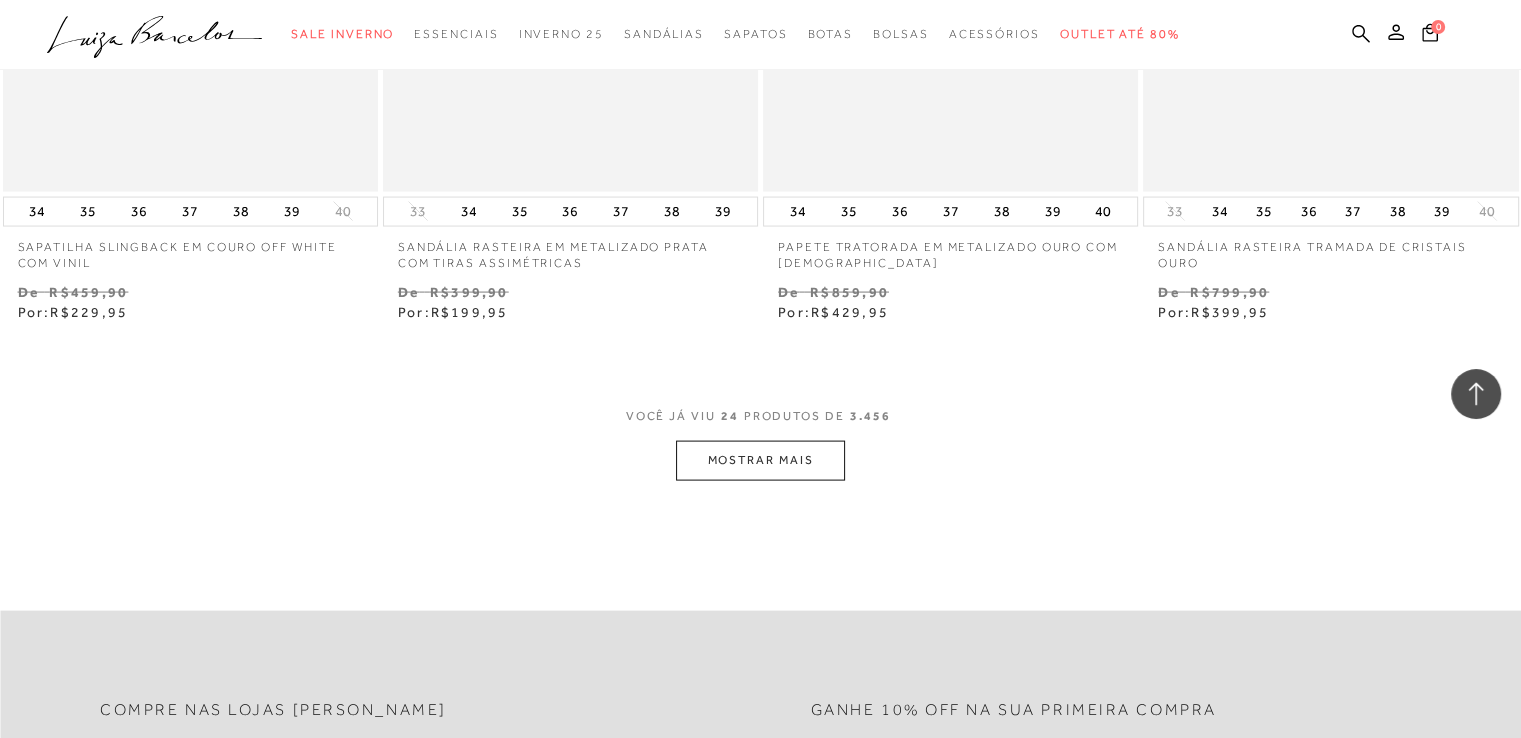 click on "MOSTRAR MAIS" at bounding box center [760, 460] 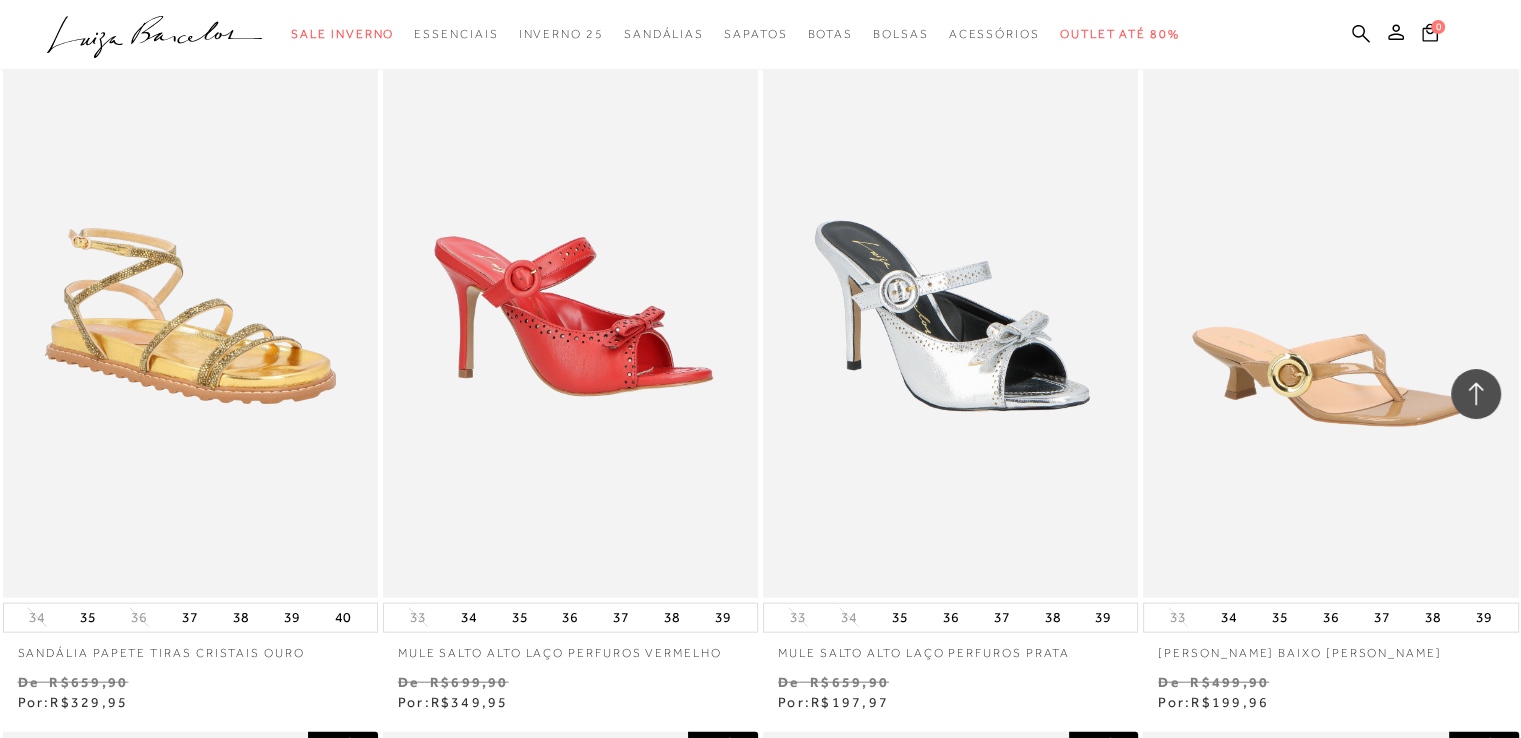 scroll, scrollTop: 4456, scrollLeft: 0, axis: vertical 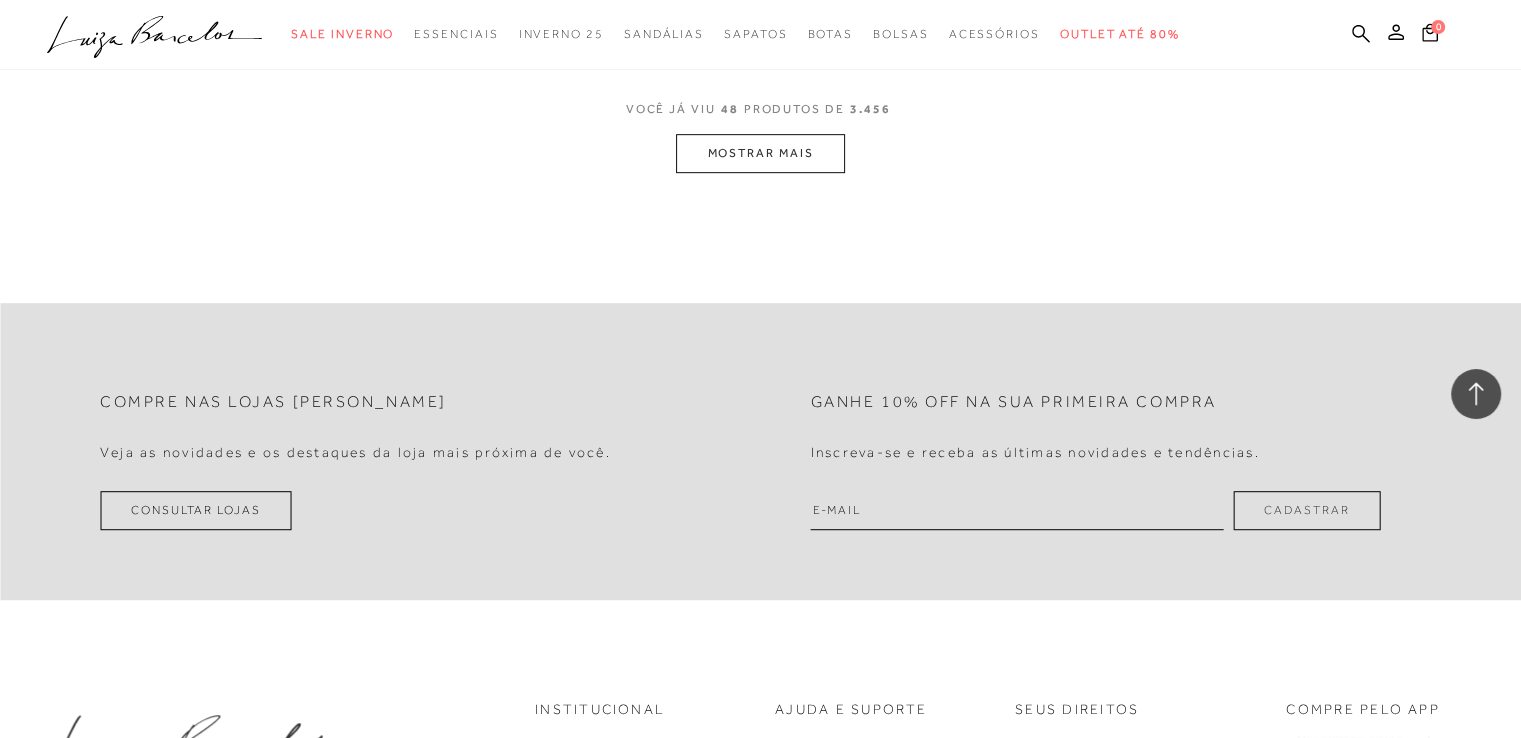 click on "MOSTRAR MAIS" at bounding box center (760, 153) 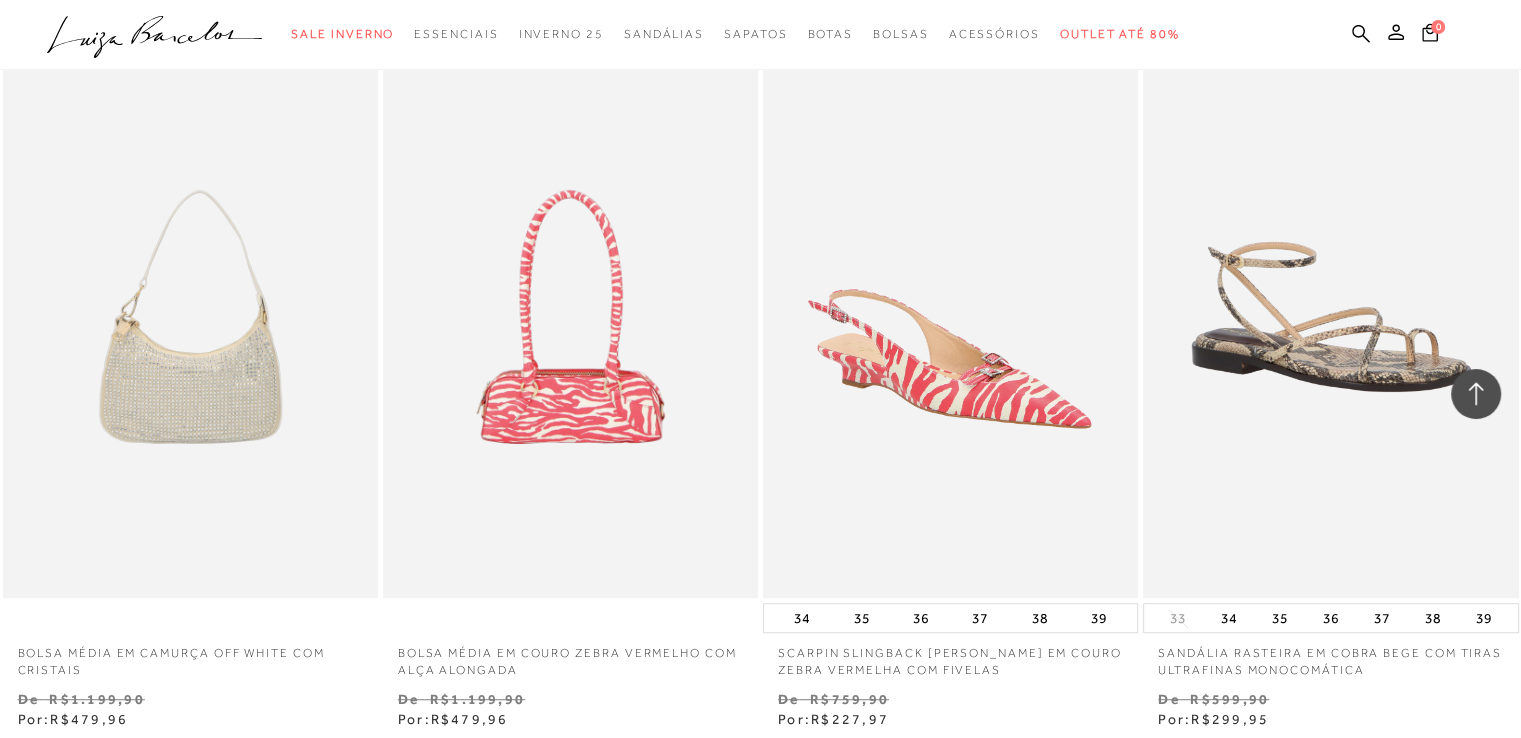 click on "SANDÁLIA RASTEIRA EM COBRA BEGE COM TIRAS ULTRAFINAS MONOCOMÁTICA
50% OFF 33 34 35" at bounding box center (1331, 382) 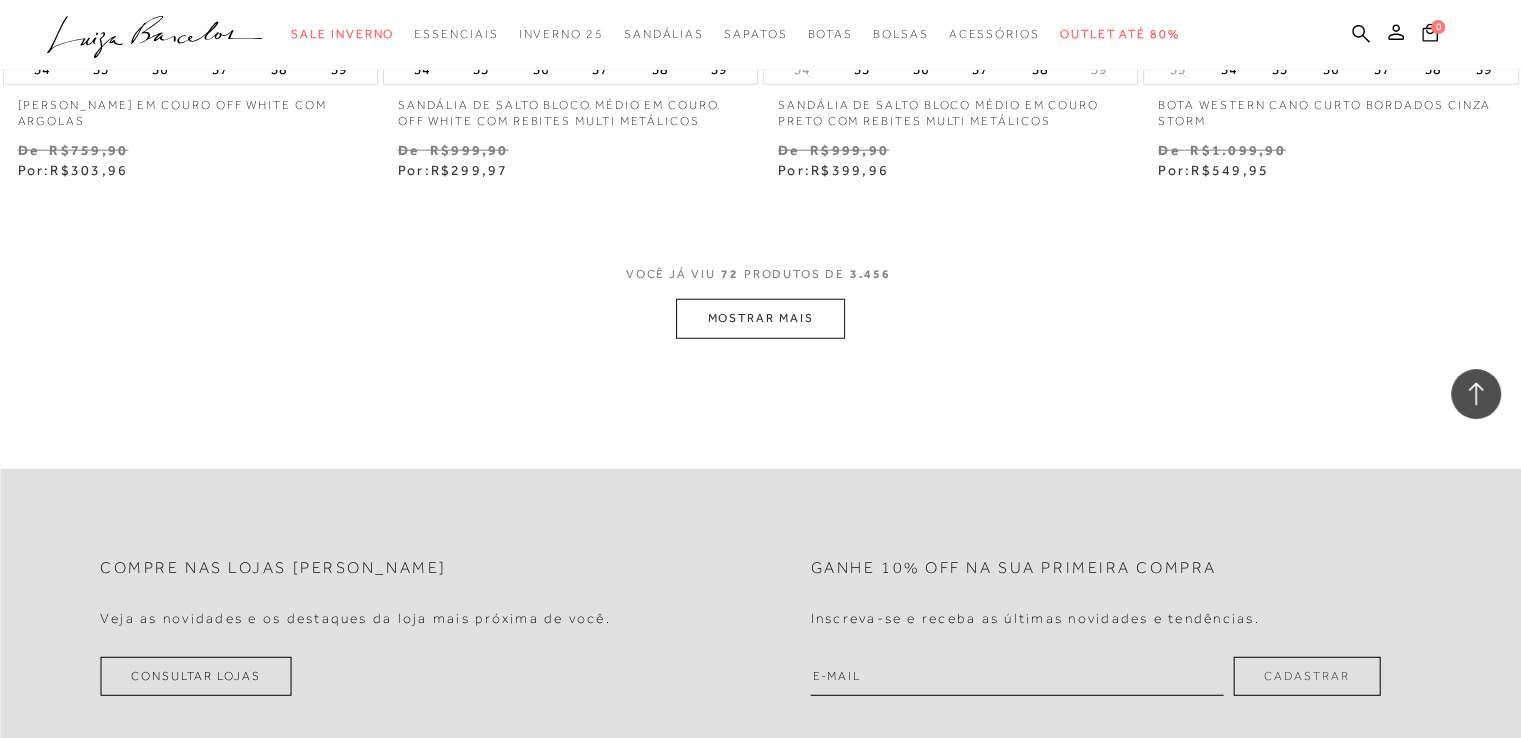 scroll, scrollTop: 12903, scrollLeft: 0, axis: vertical 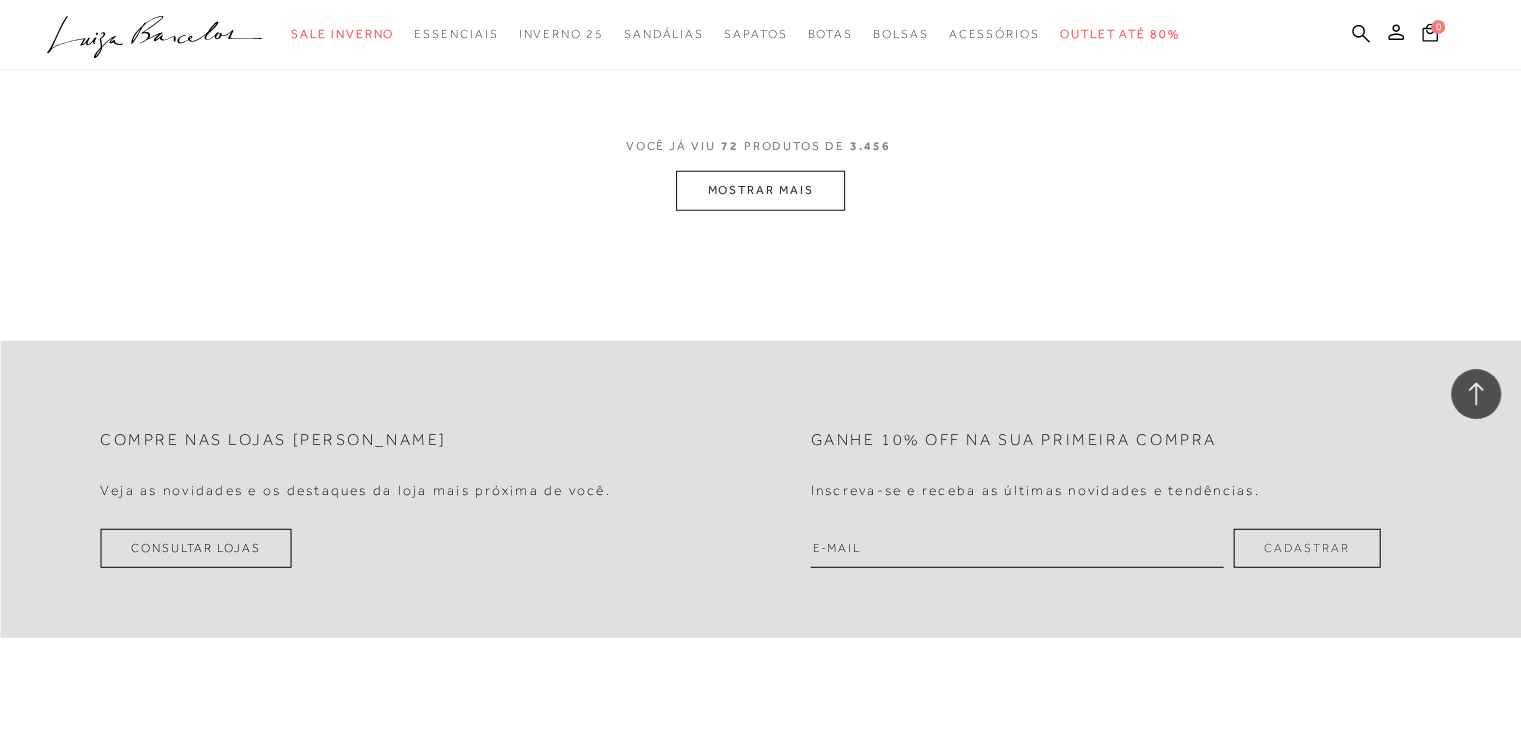 click on "MOSTRAR MAIS" at bounding box center [760, 190] 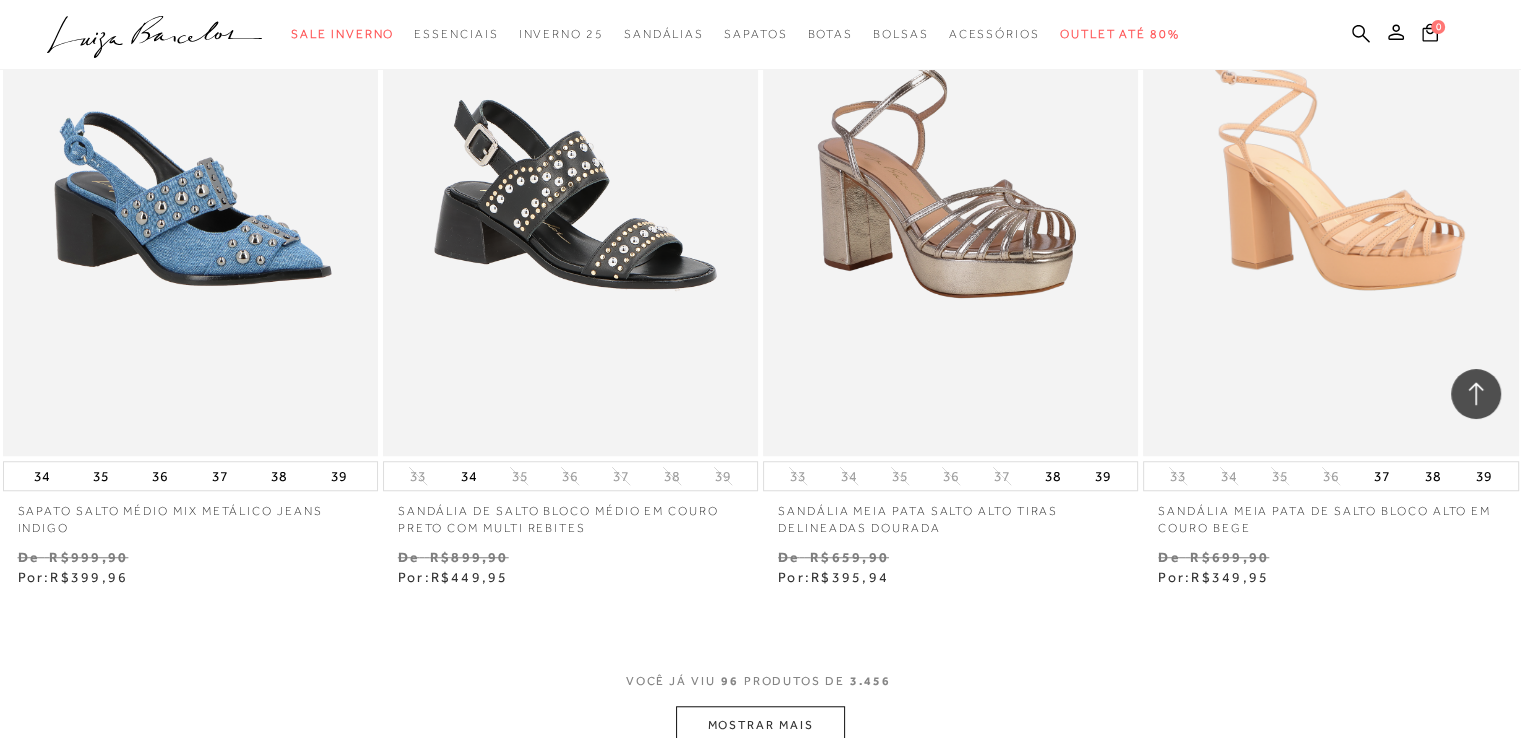 scroll, scrollTop: 17133, scrollLeft: 0, axis: vertical 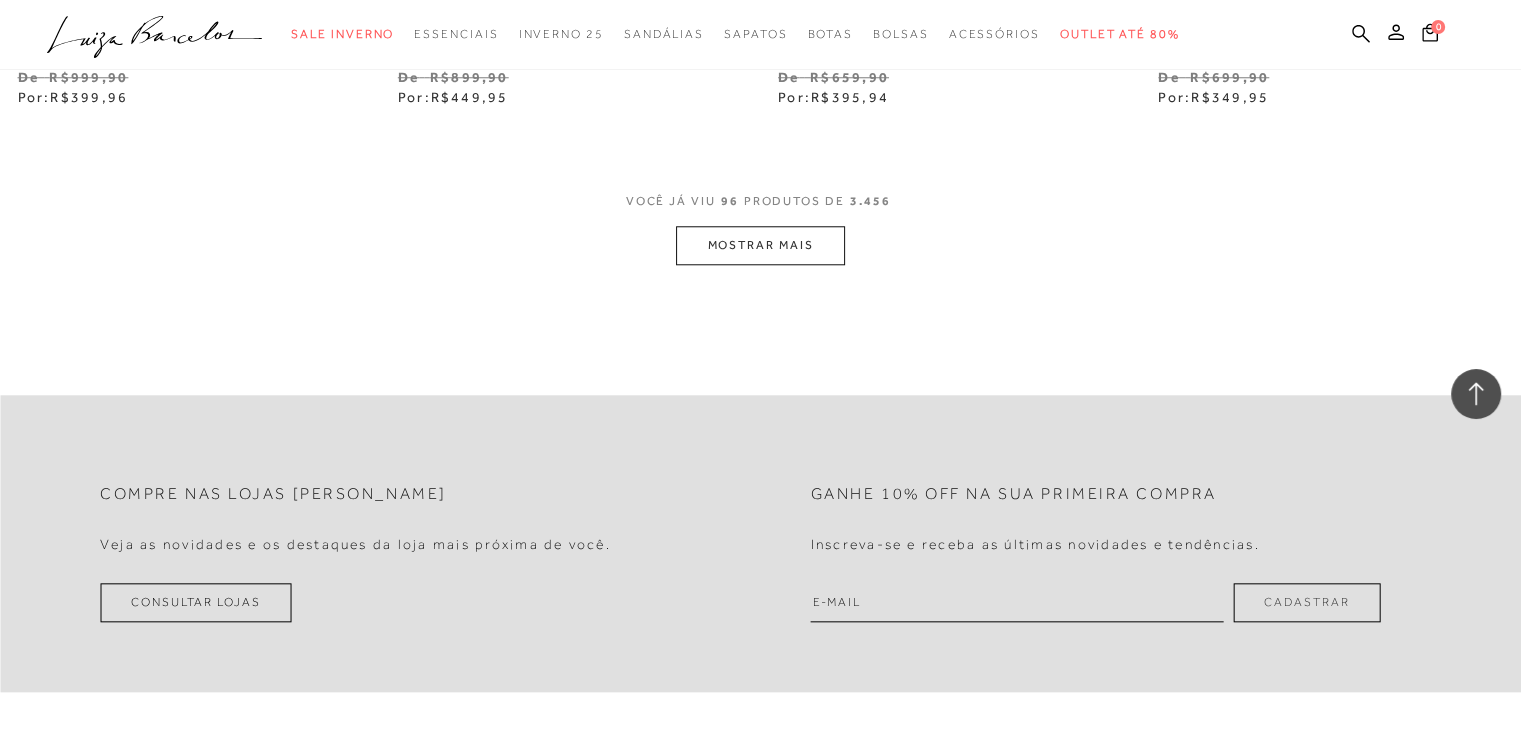 click on "MOSTRAR MAIS" at bounding box center [760, 245] 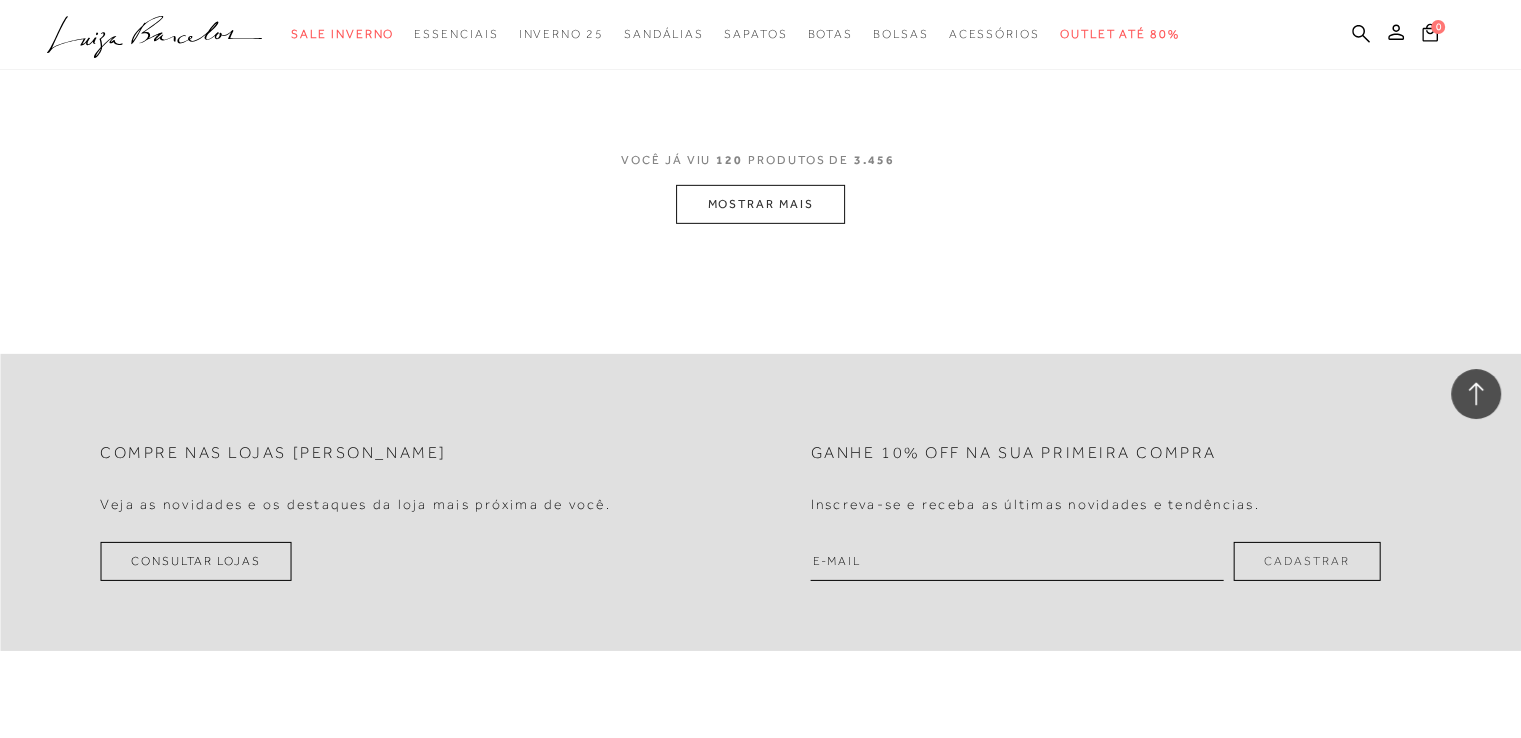 scroll, scrollTop: 21509, scrollLeft: 0, axis: vertical 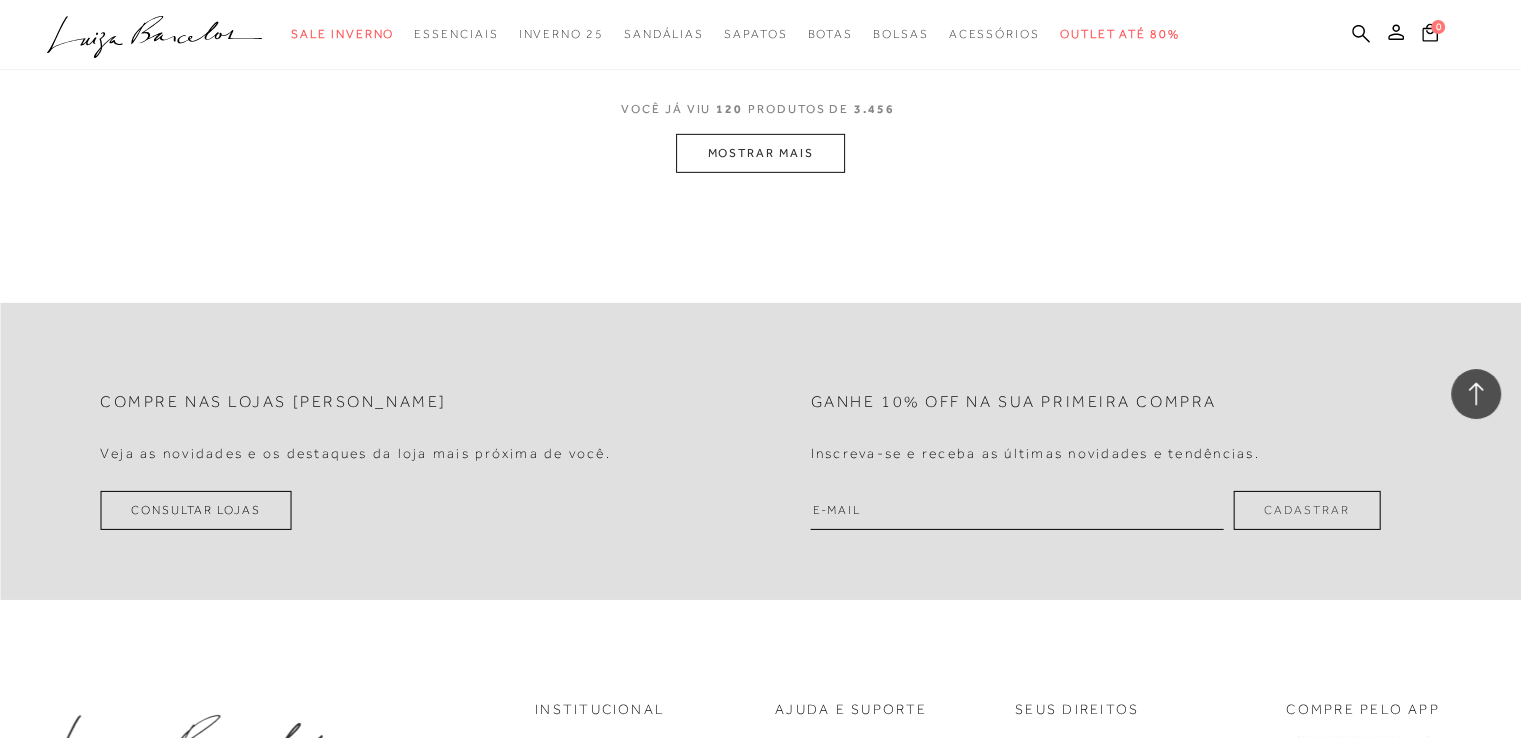 click on "MOSTRAR MAIS" at bounding box center [760, 153] 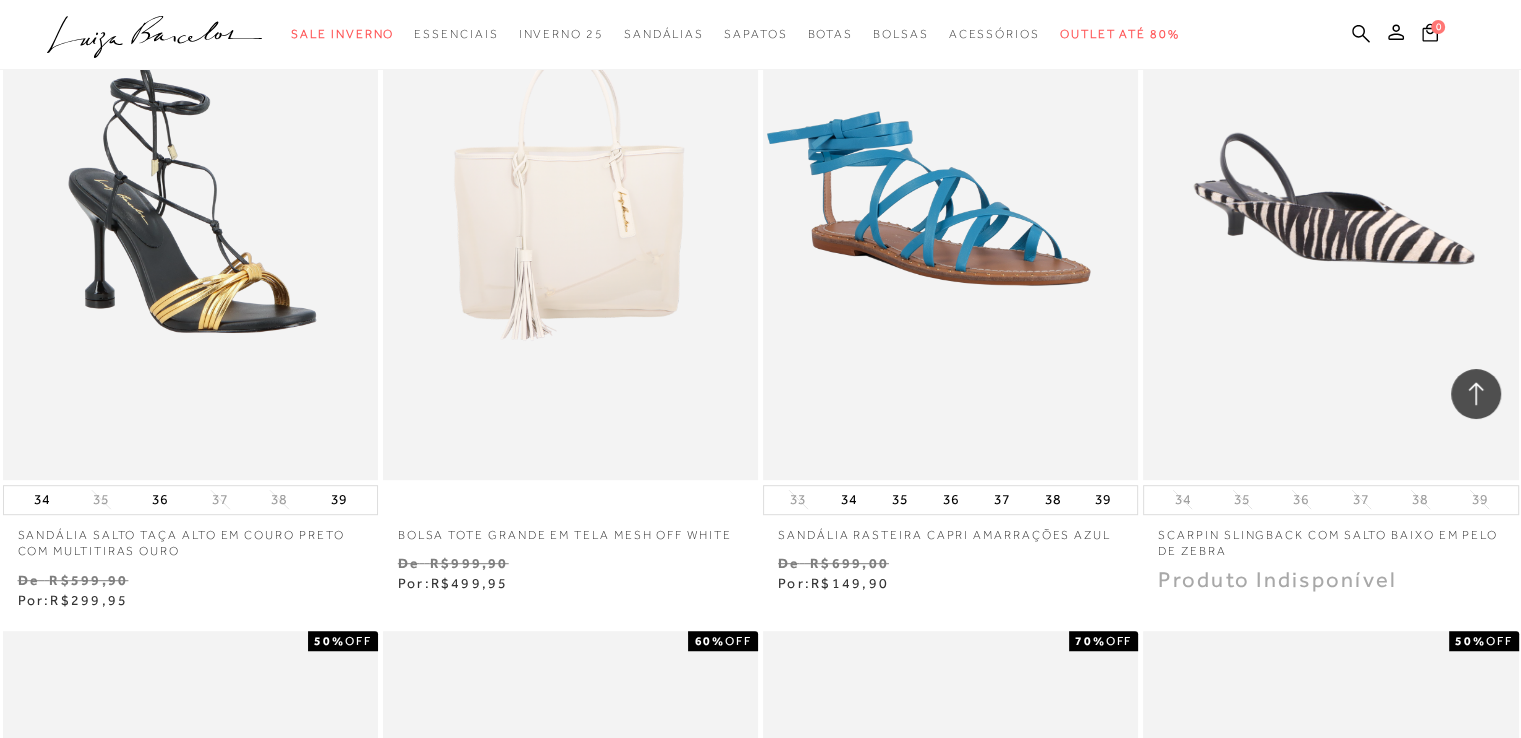 scroll, scrollTop: 23800, scrollLeft: 0, axis: vertical 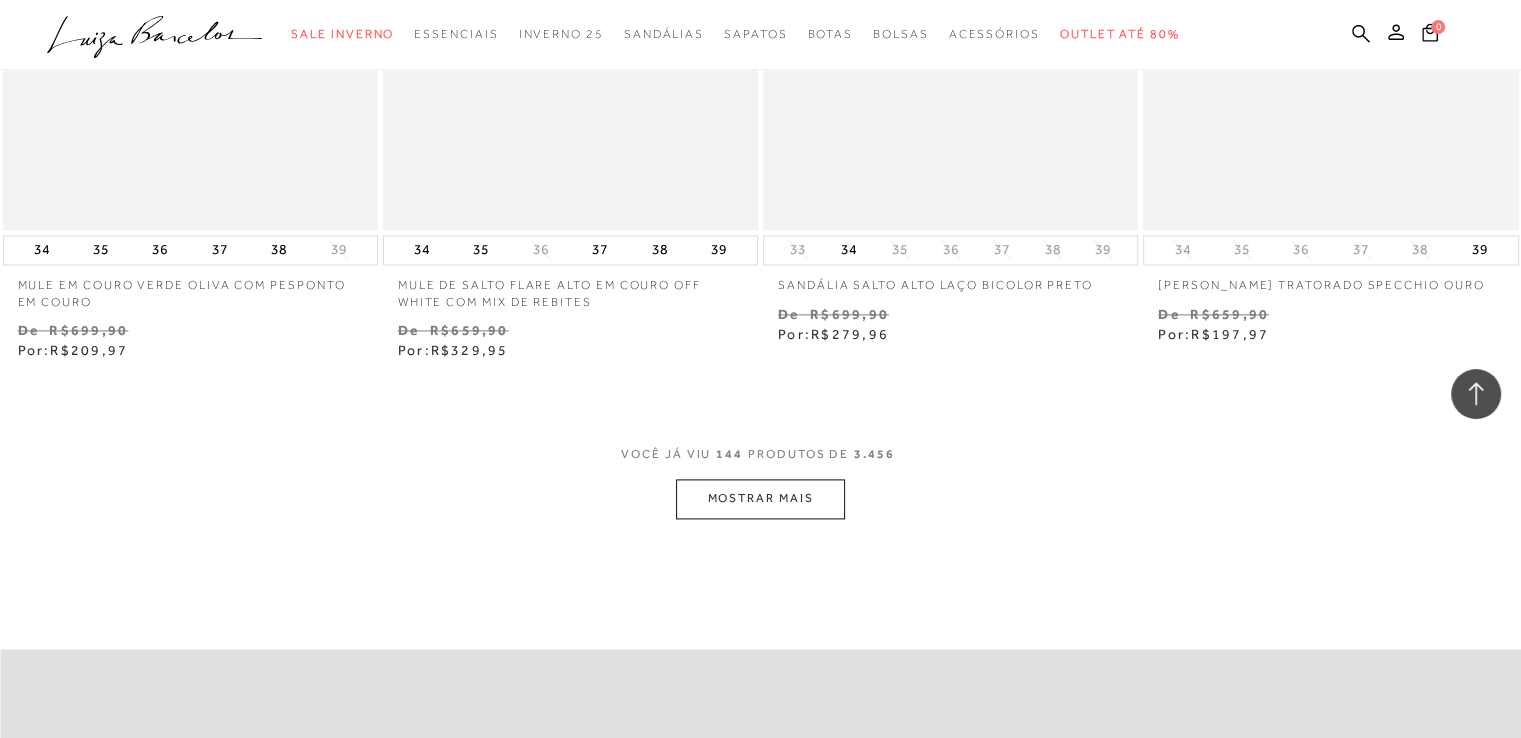 click on "MOSTRAR MAIS" at bounding box center (760, 498) 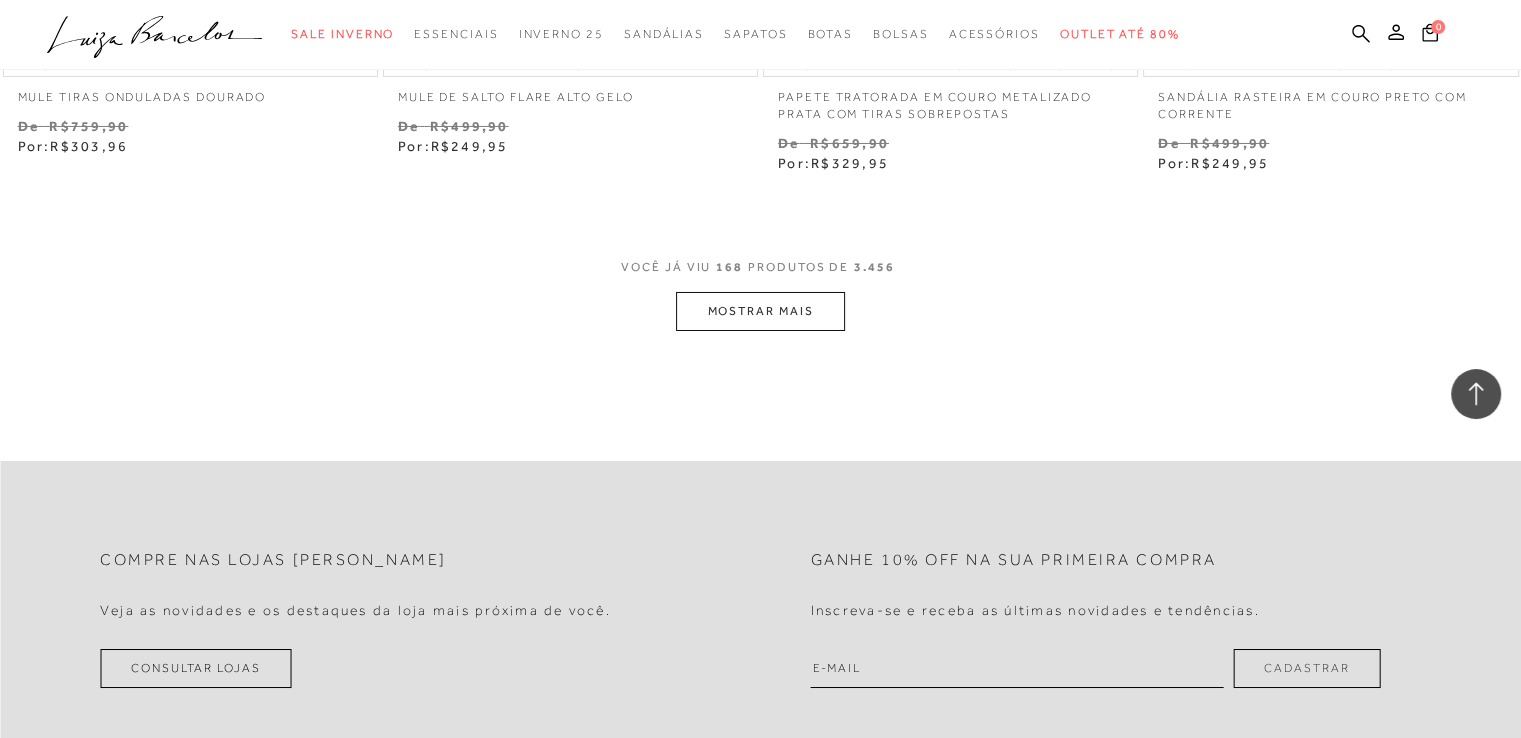 scroll, scrollTop: 29956, scrollLeft: 0, axis: vertical 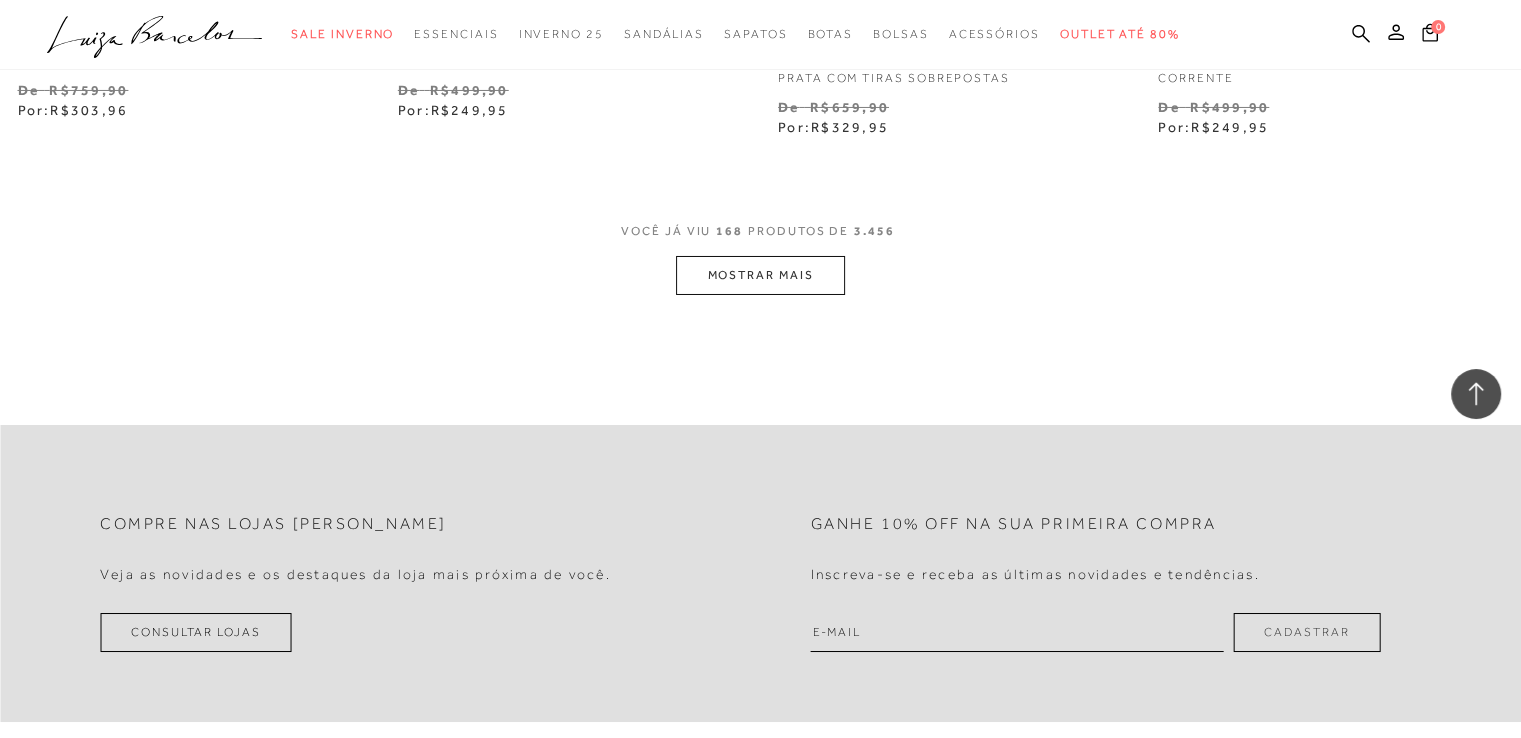 click on "MOSTRAR MAIS" at bounding box center (760, 275) 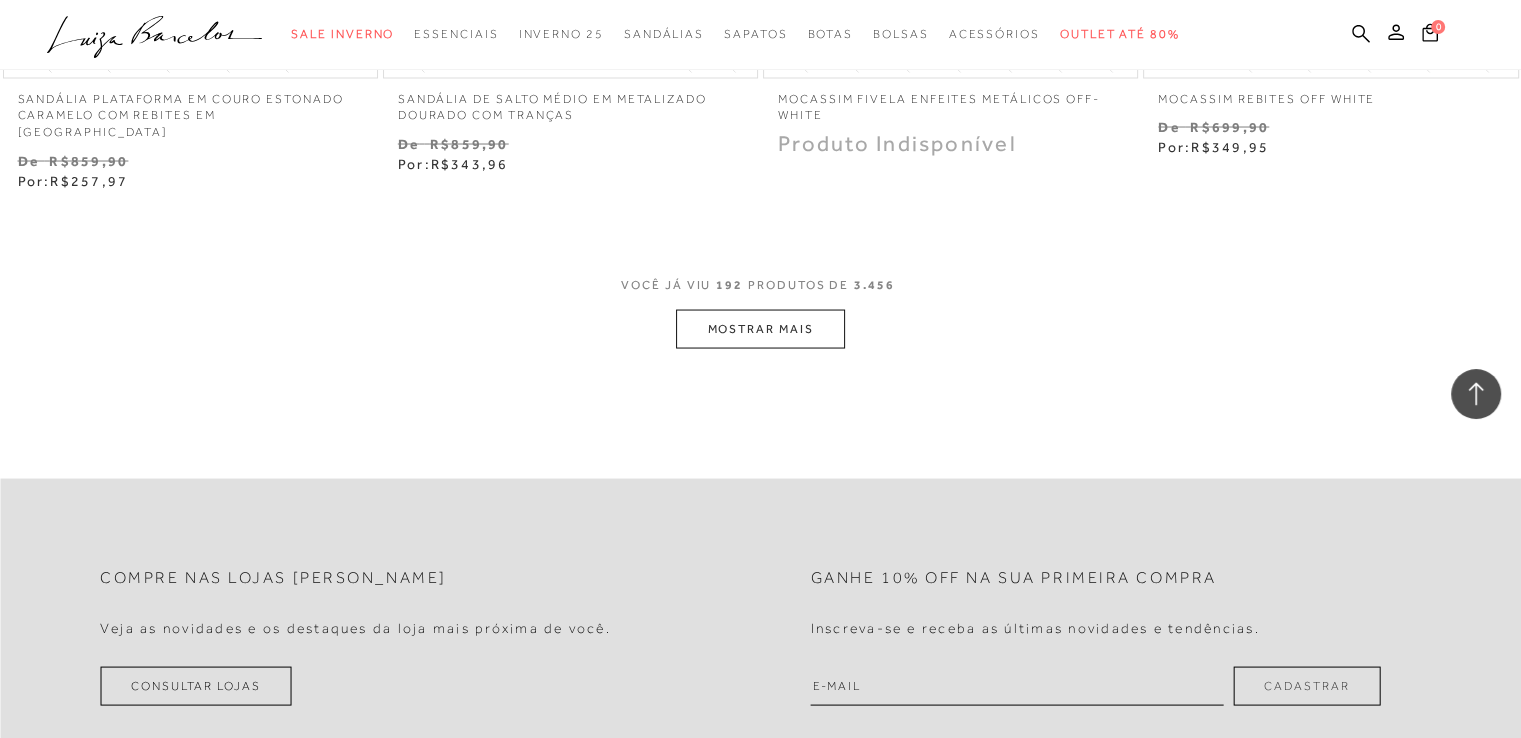 scroll, scrollTop: 34286, scrollLeft: 0, axis: vertical 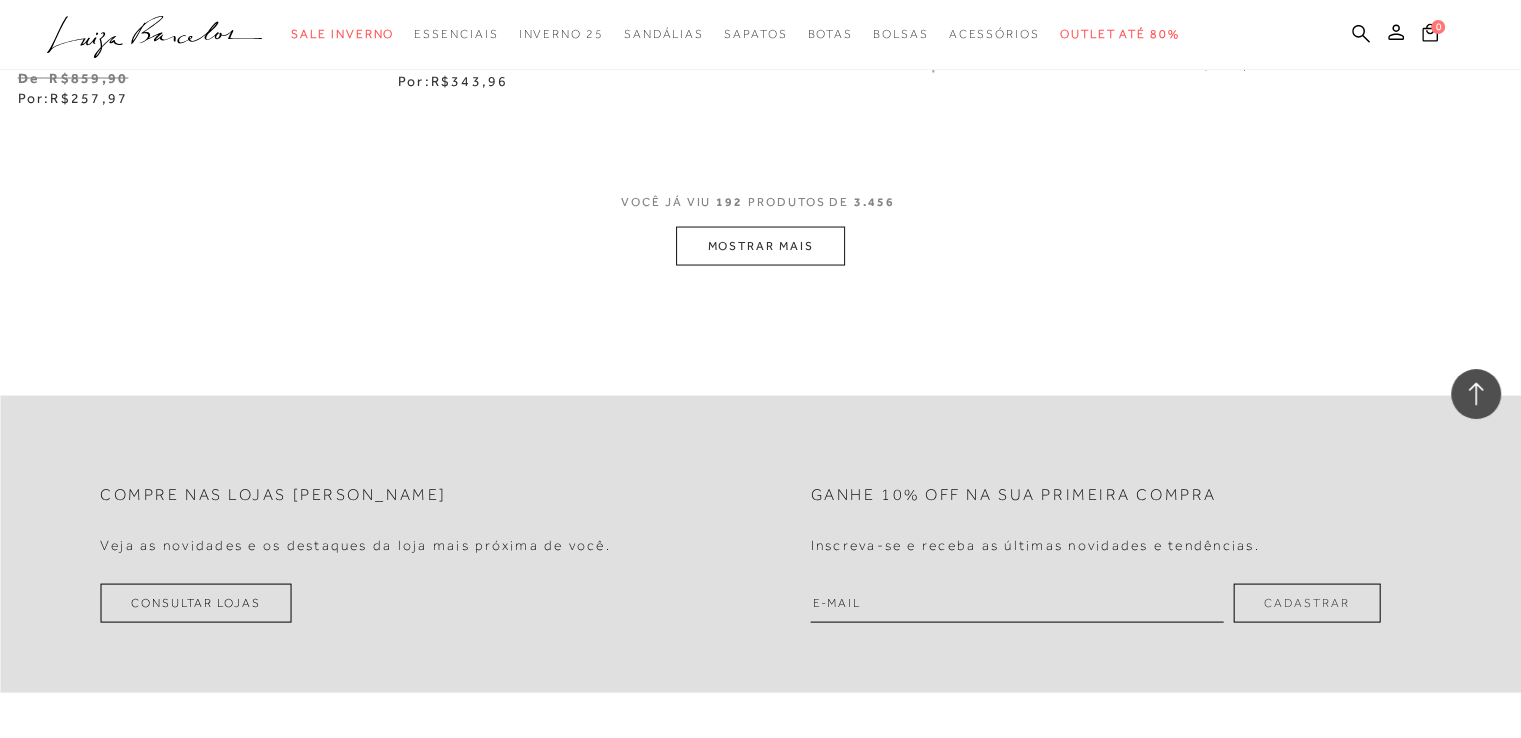 click on "MOSTRAR MAIS" at bounding box center (760, 246) 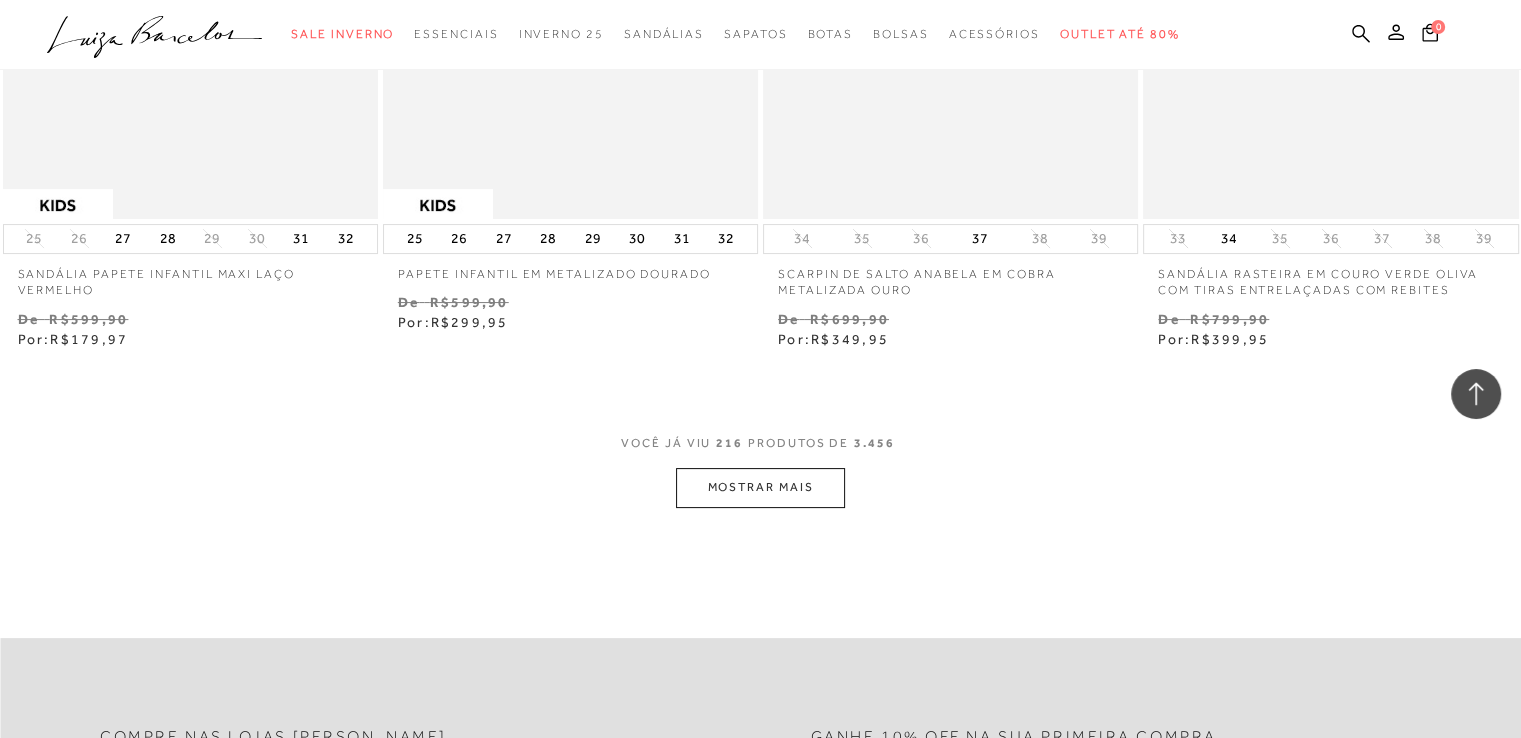scroll, scrollTop: 38420, scrollLeft: 0, axis: vertical 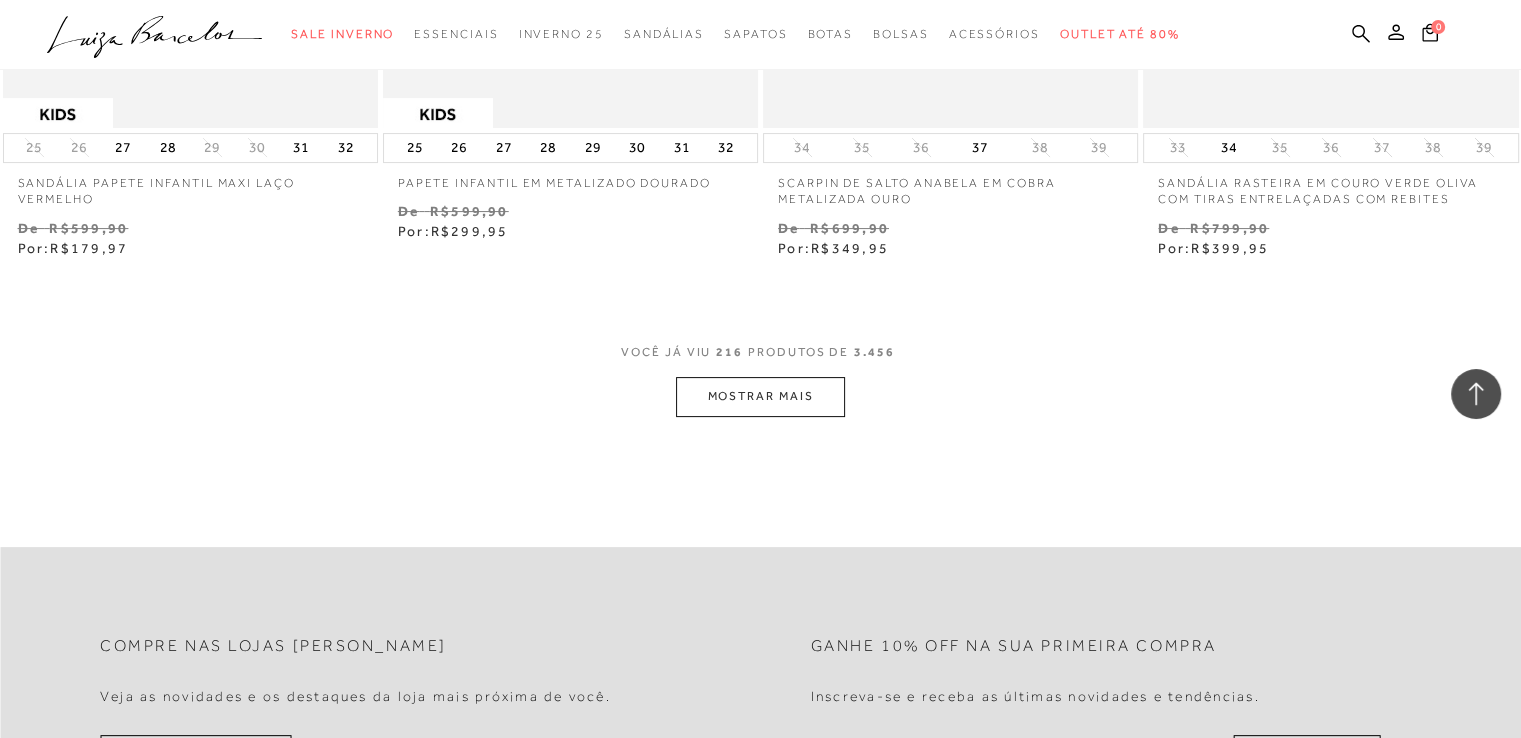 click on "MOSTRAR MAIS" at bounding box center (760, 396) 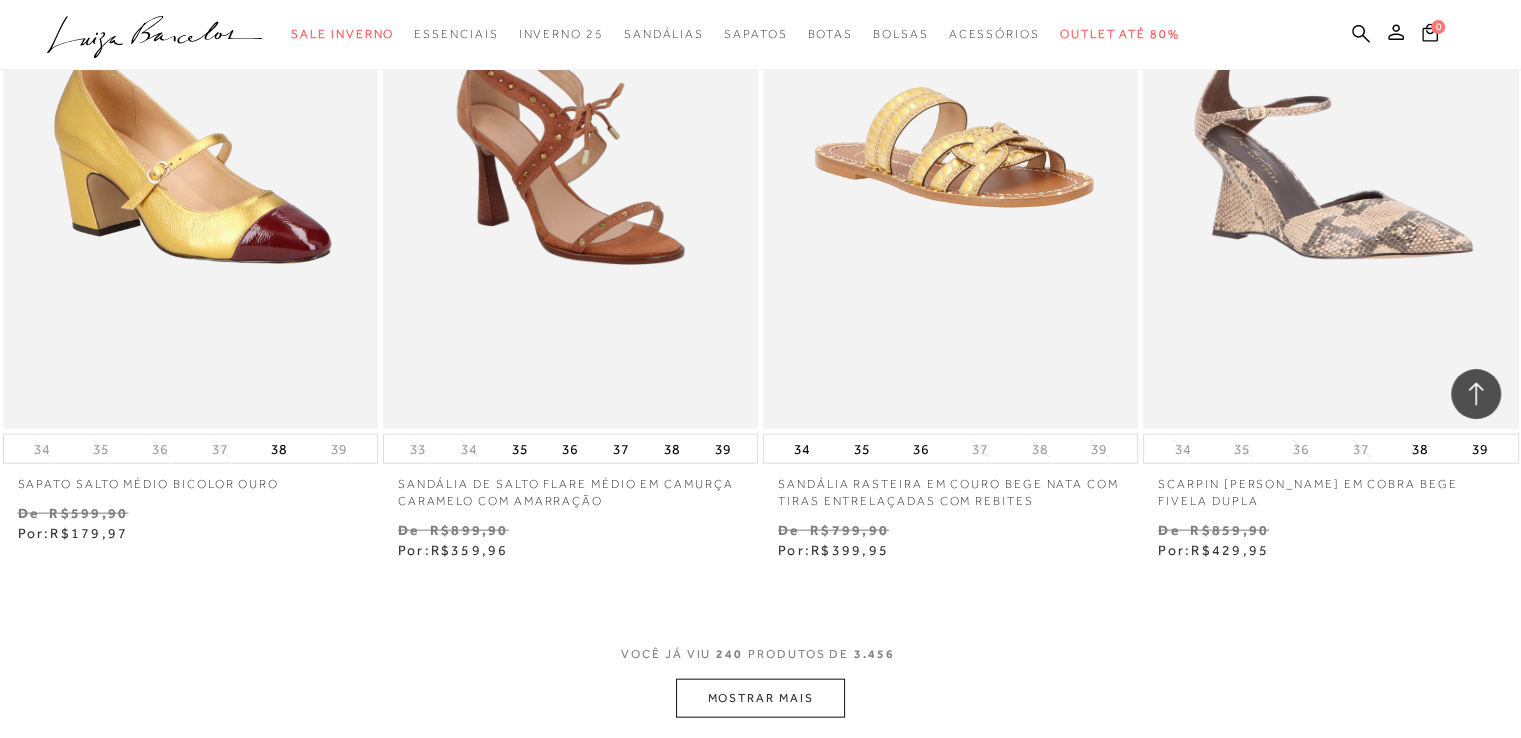 scroll, scrollTop: 42756, scrollLeft: 0, axis: vertical 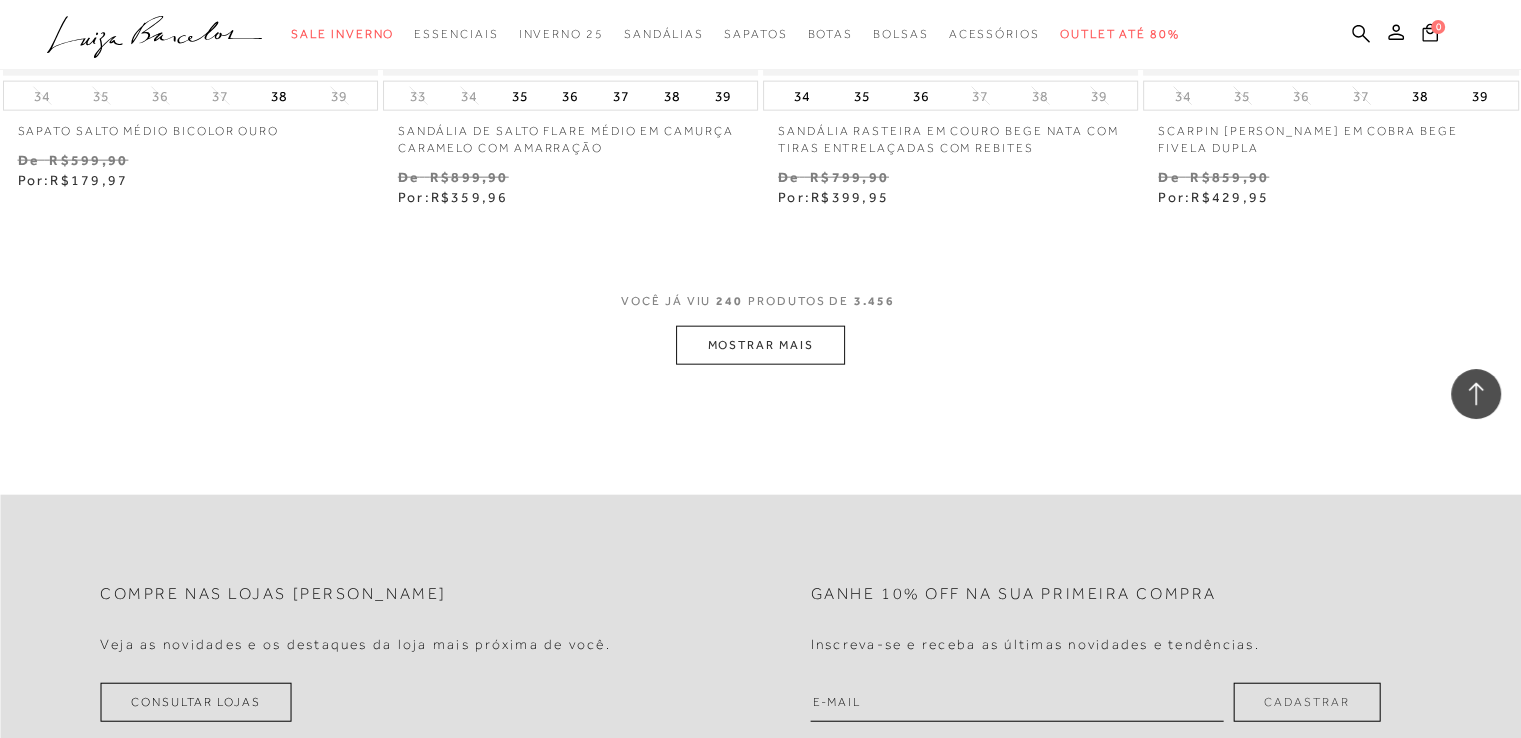 click on "MOSTRAR MAIS" at bounding box center (760, 345) 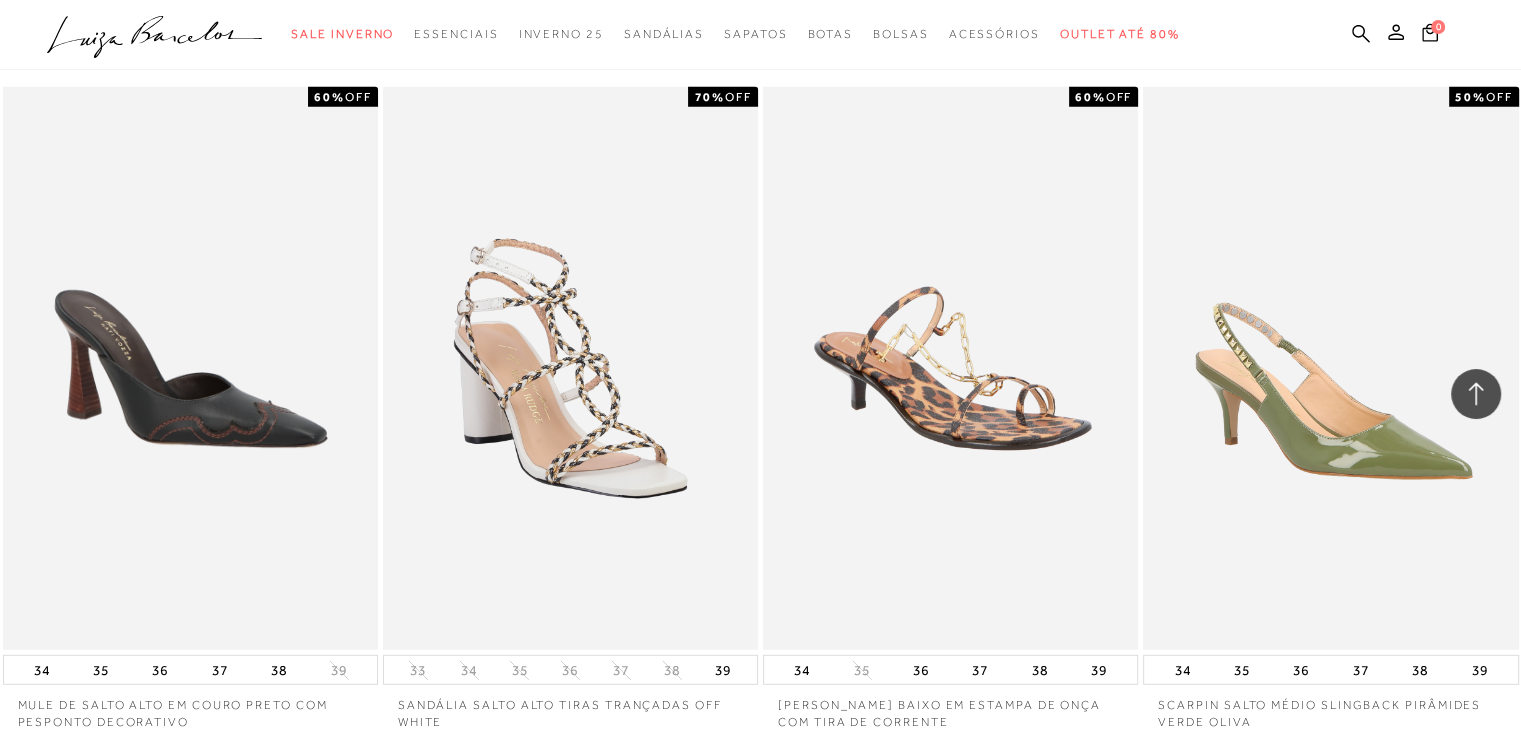 scroll, scrollTop: 43623, scrollLeft: 0, axis: vertical 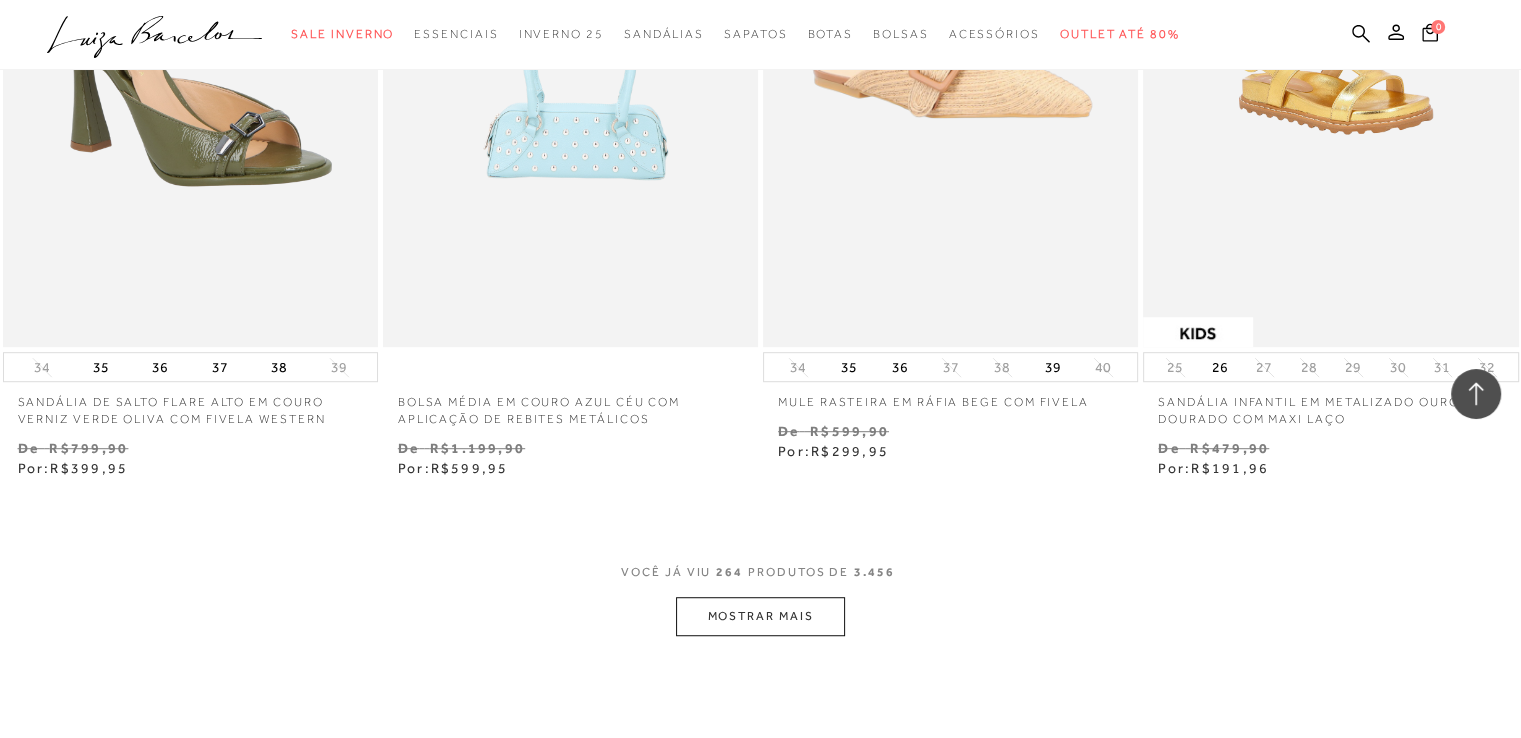 click on "MOSTRAR MAIS" at bounding box center [760, 616] 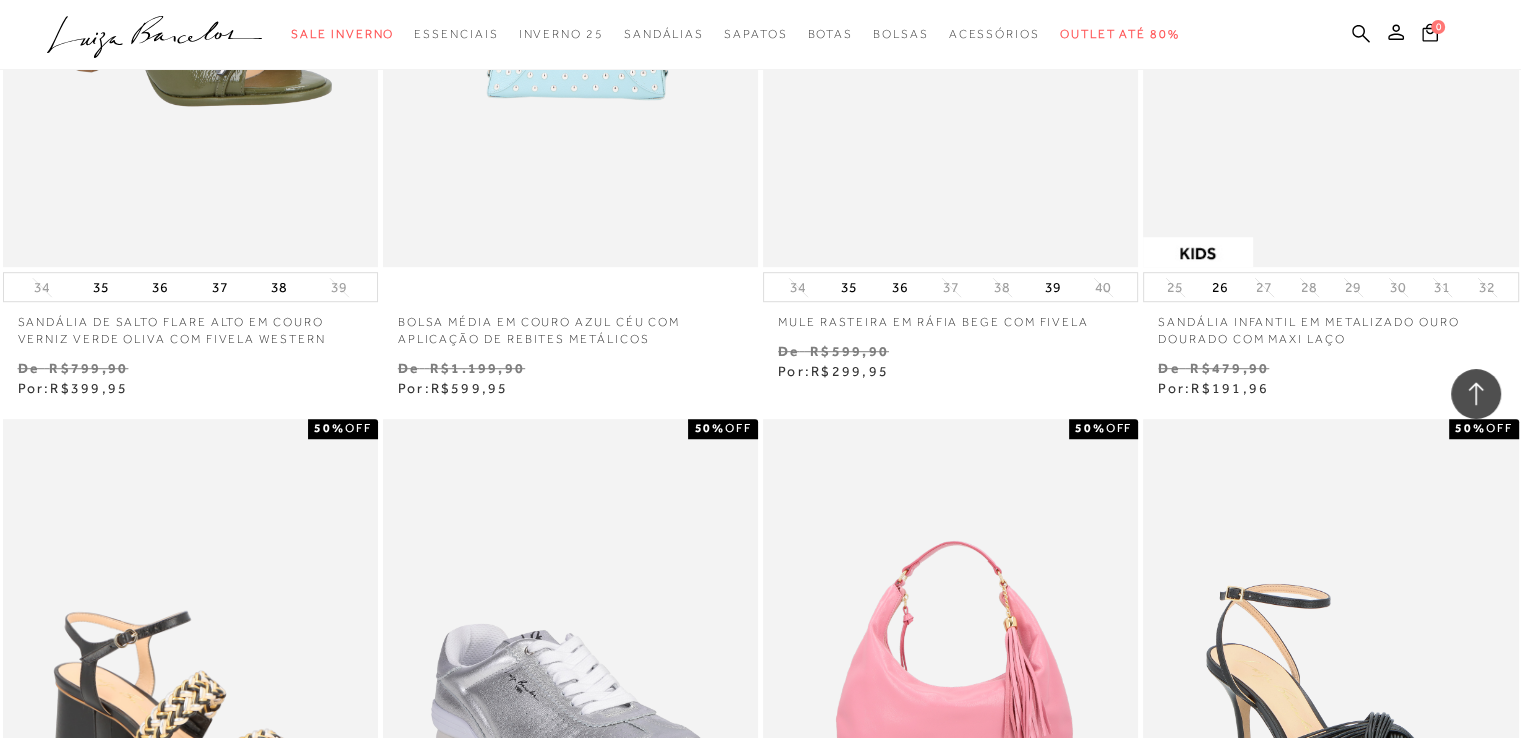 scroll, scrollTop: 47248, scrollLeft: 0, axis: vertical 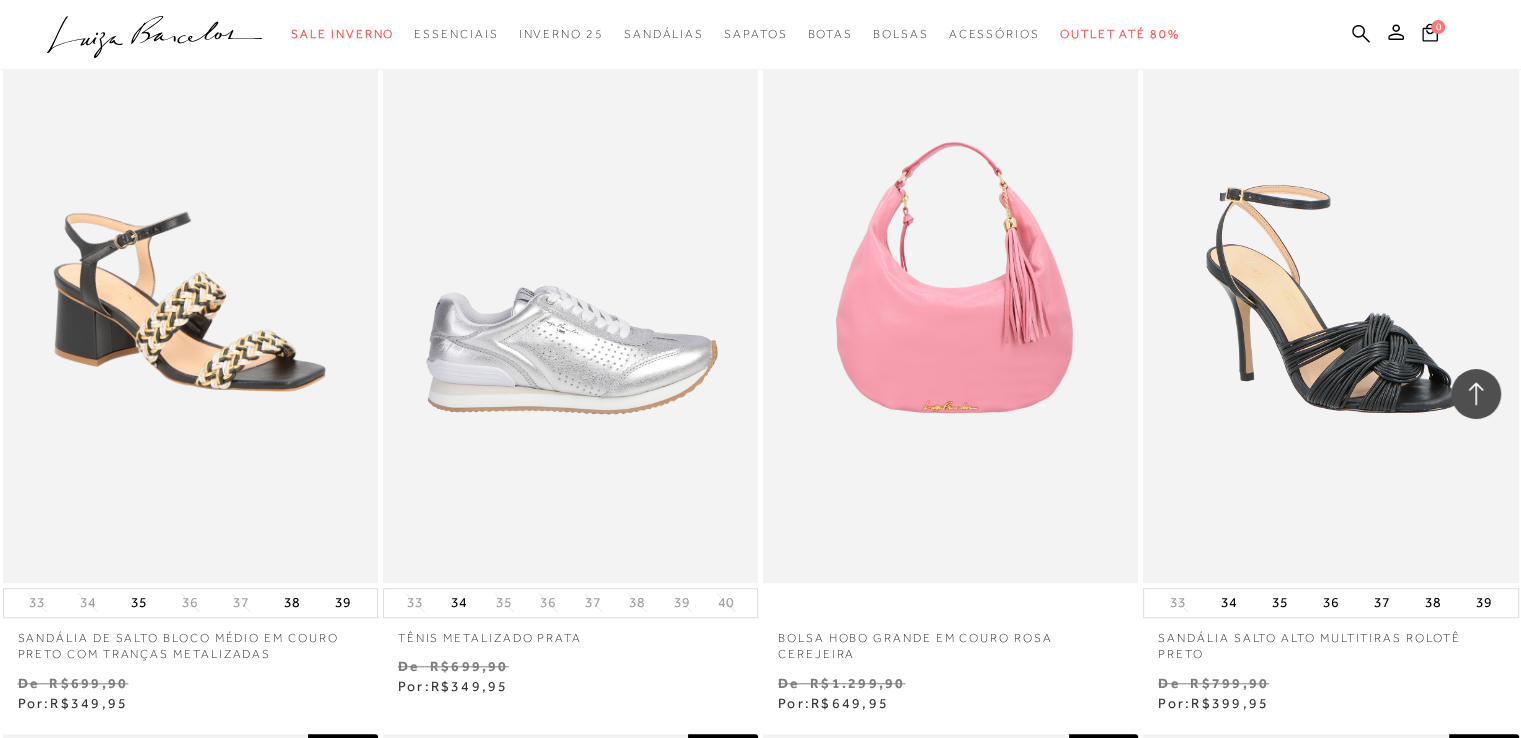 click at bounding box center (571, 301) 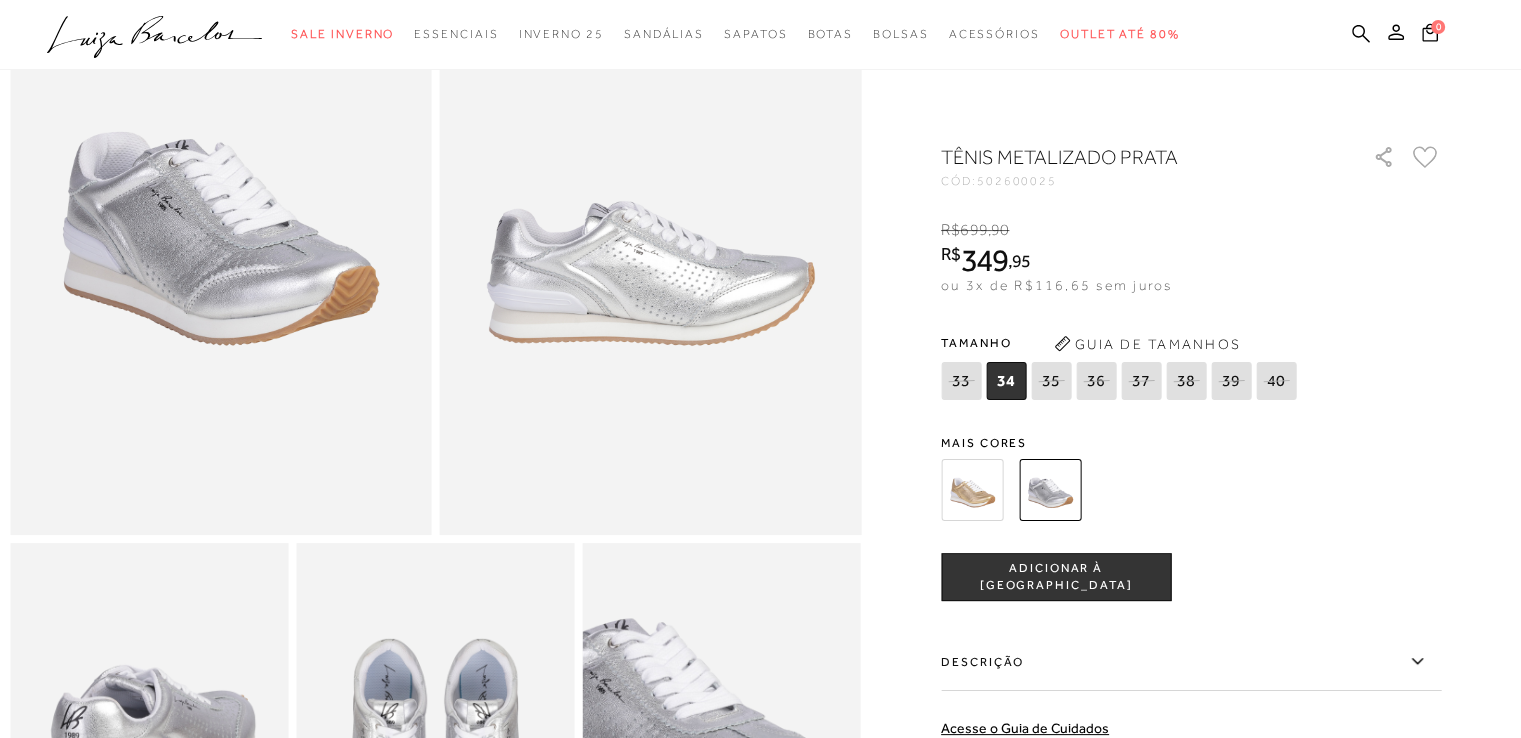 scroll, scrollTop: 156, scrollLeft: 0, axis: vertical 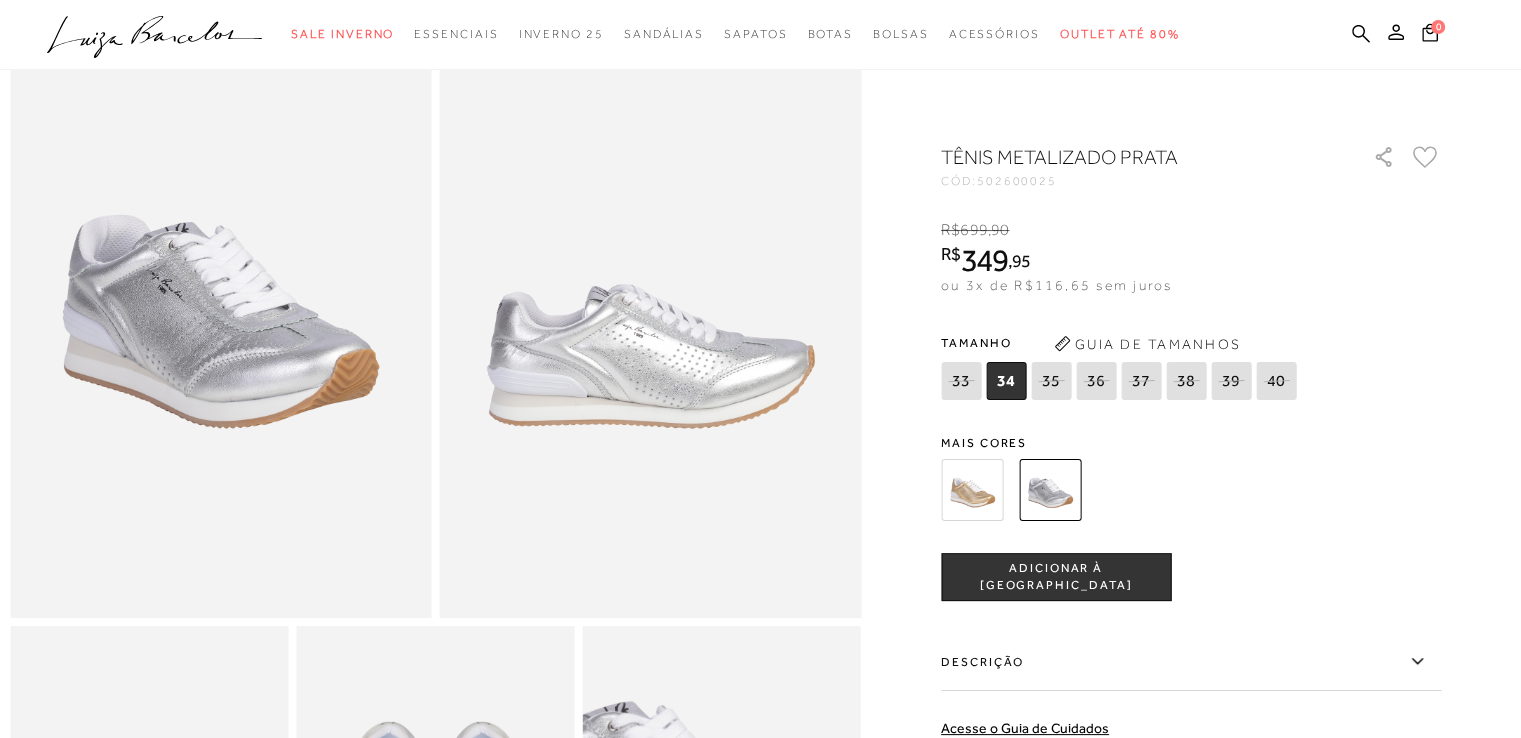 click at bounding box center (972, 490) 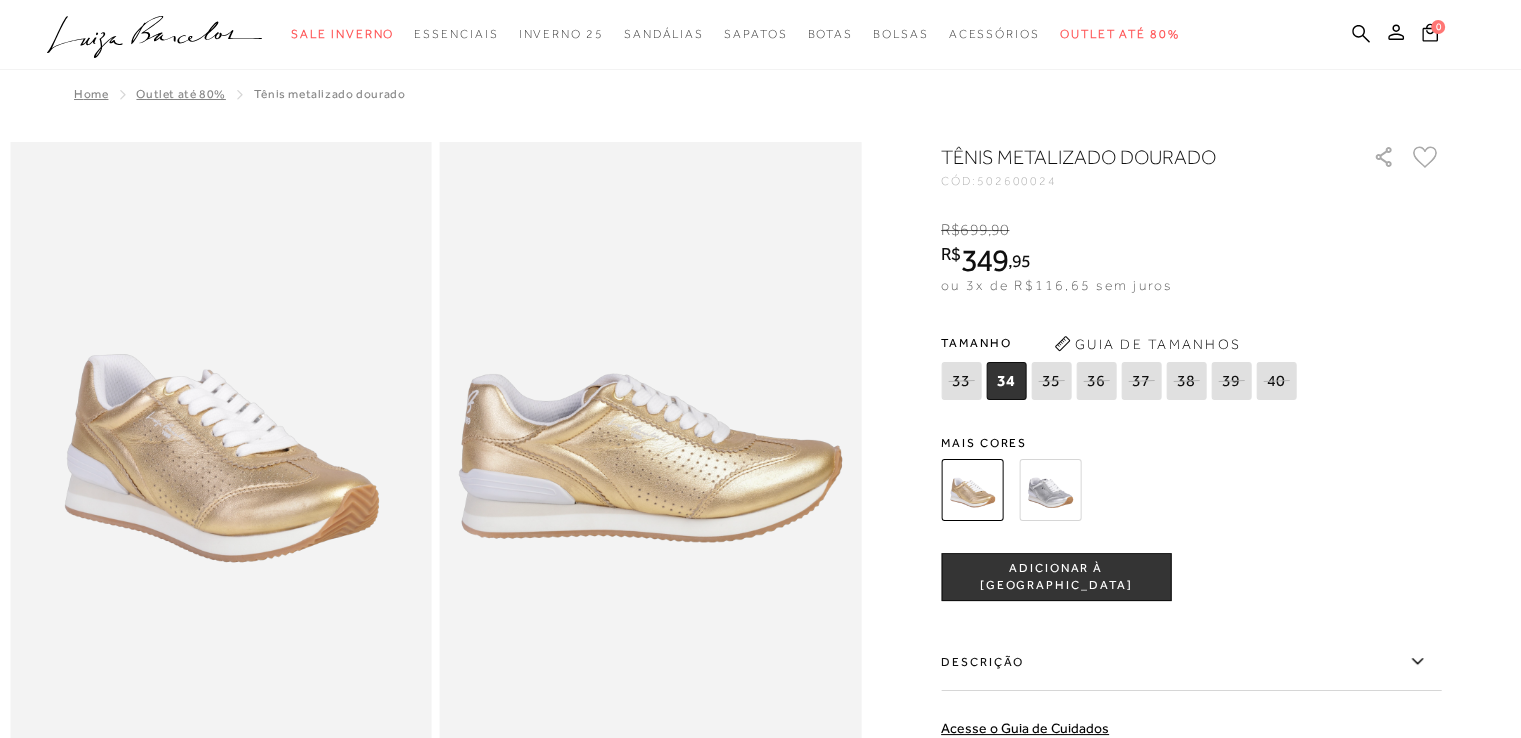 scroll, scrollTop: 0, scrollLeft: 0, axis: both 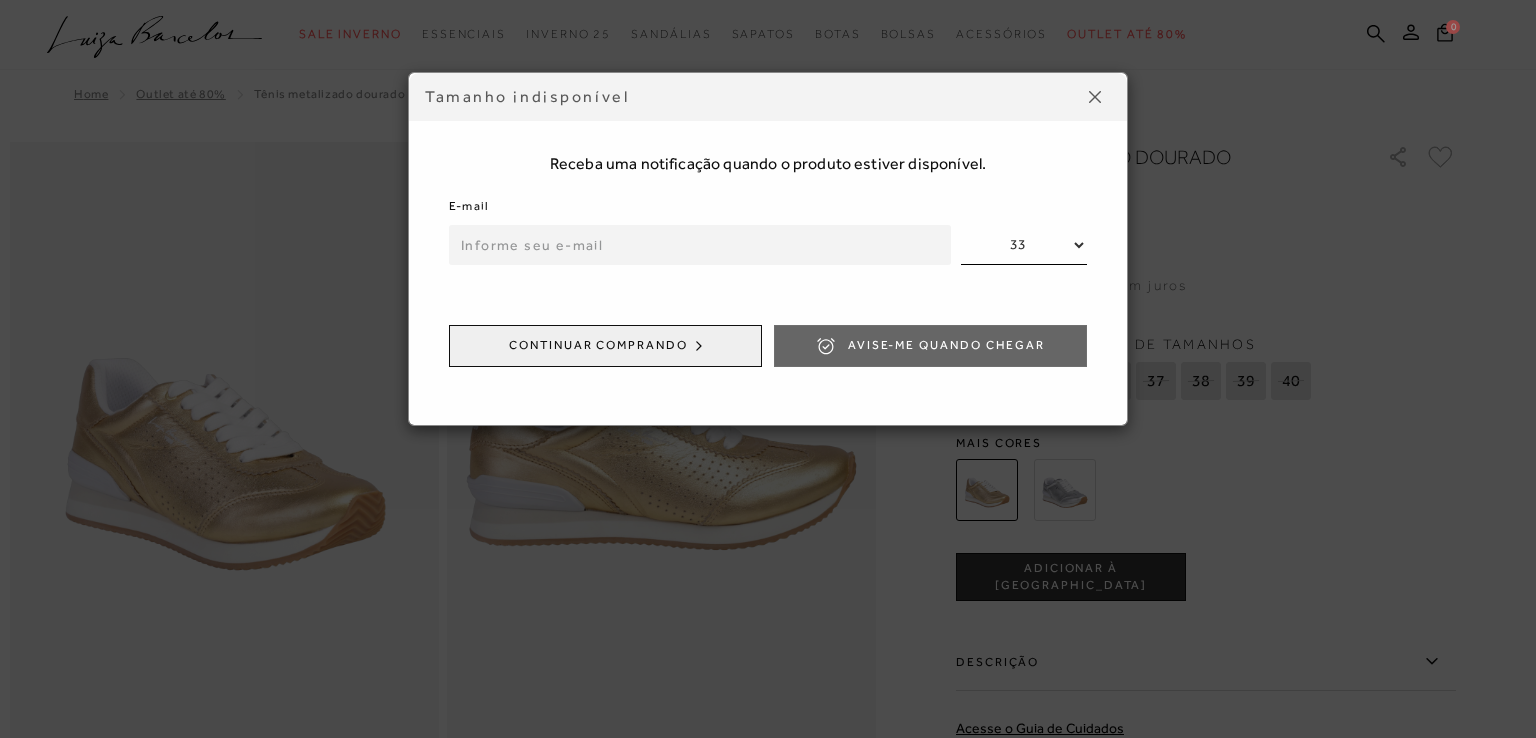 click on "Continuar comprando" at bounding box center [605, 346] 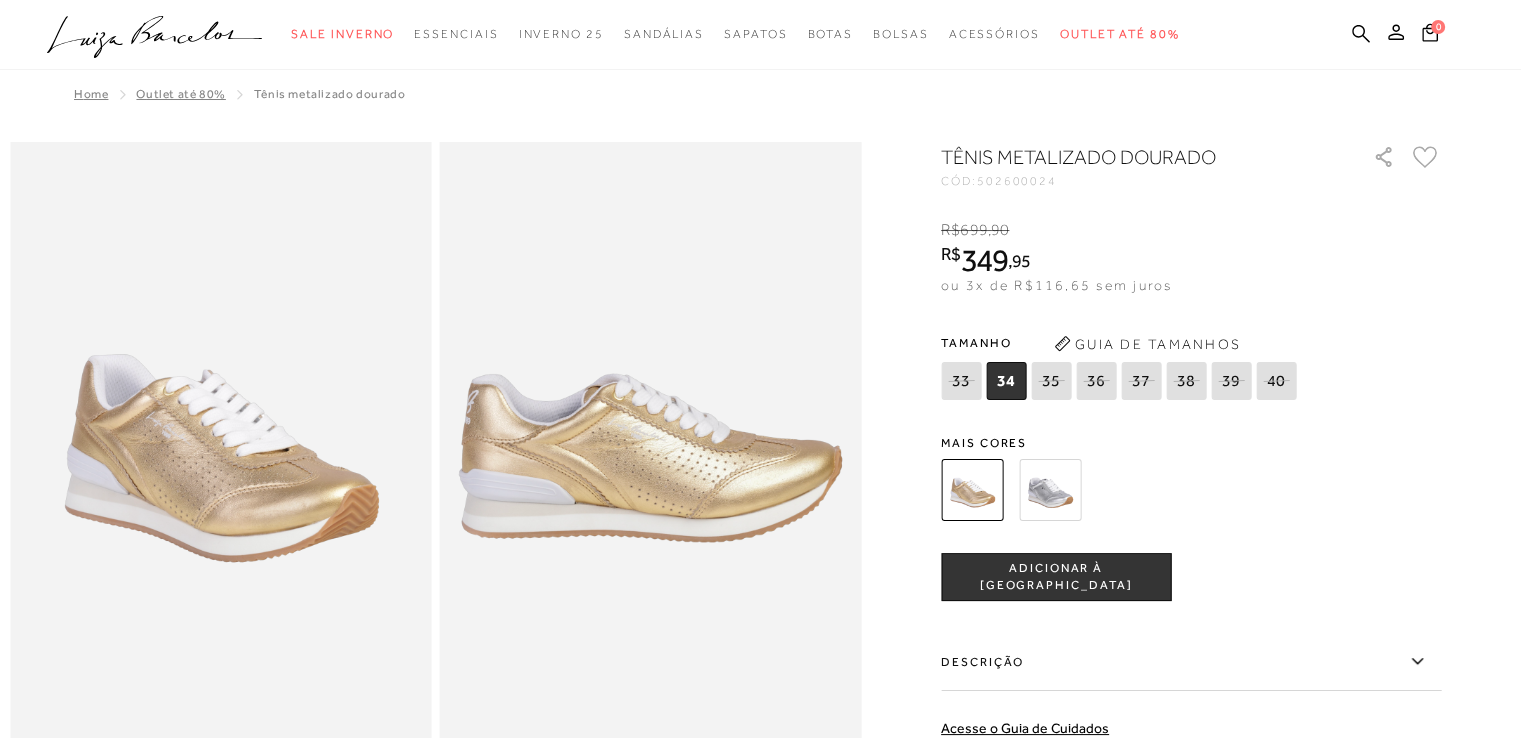 click at bounding box center [1050, 490] 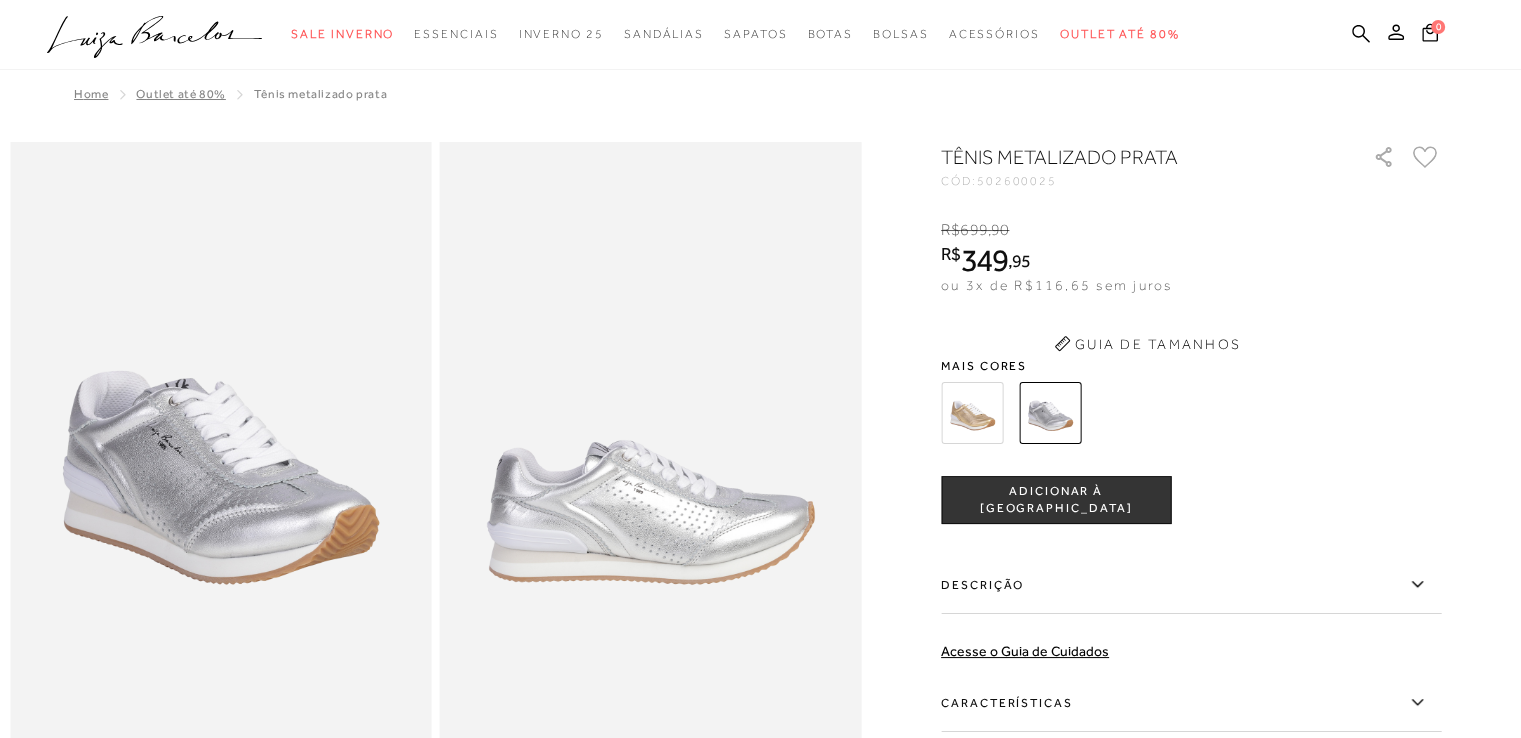 scroll, scrollTop: 0, scrollLeft: 0, axis: both 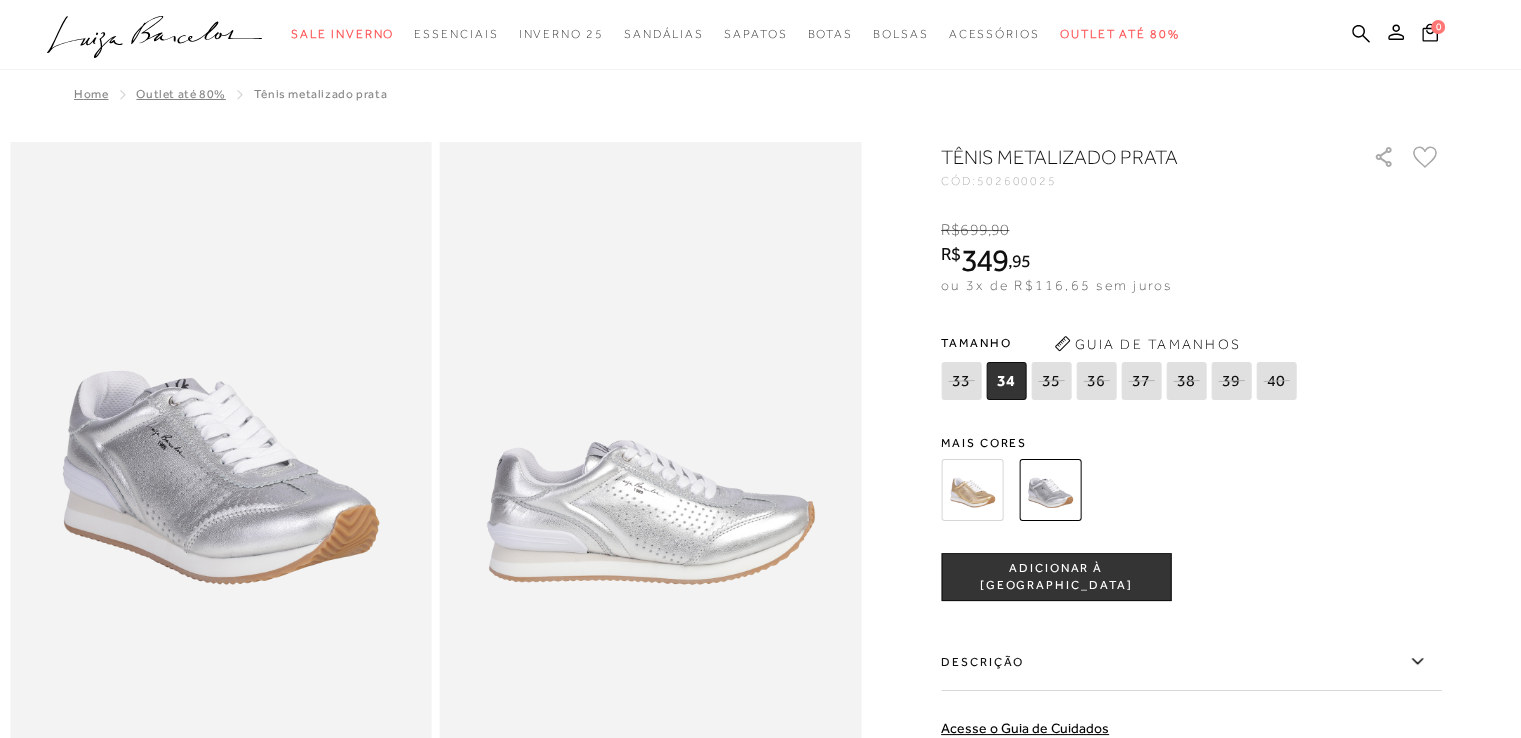 click 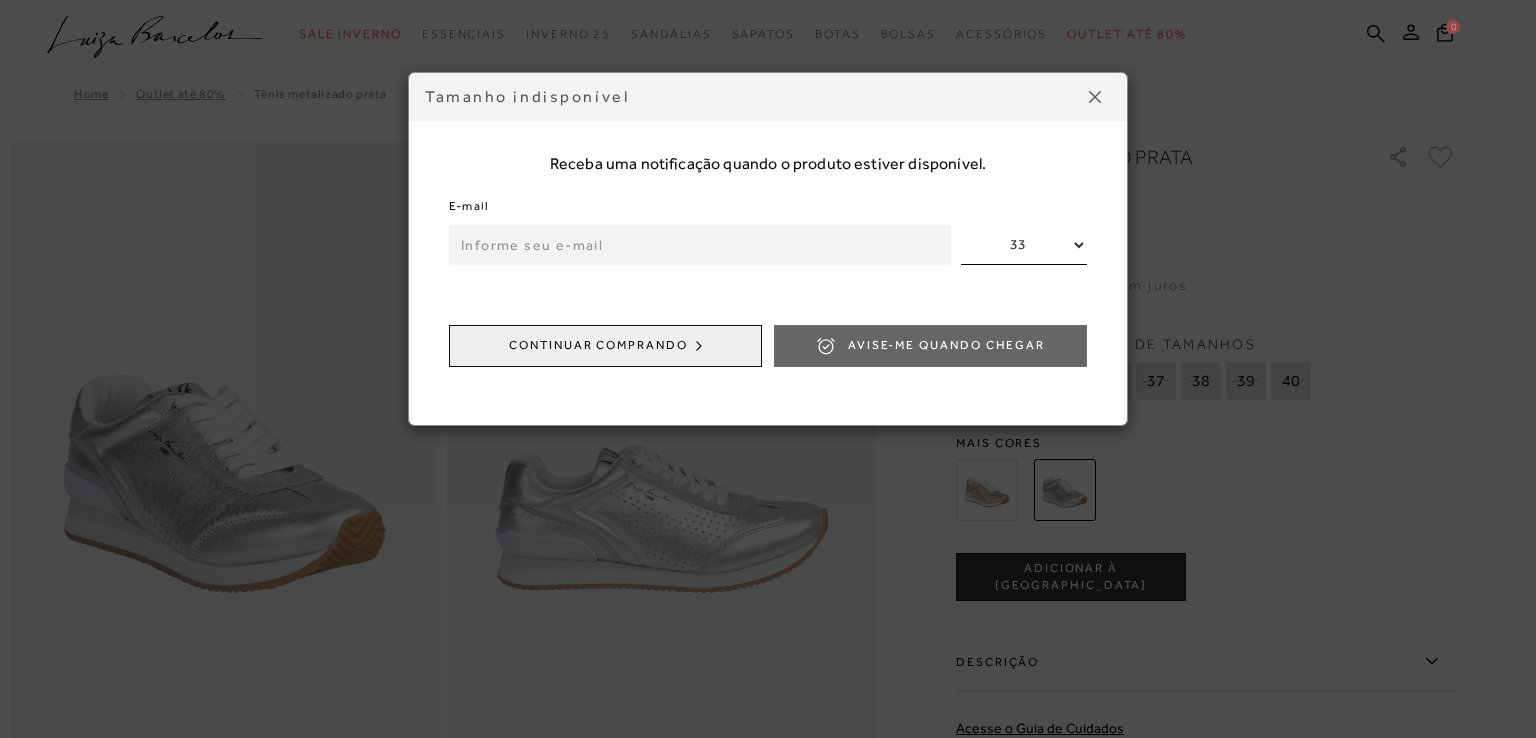 click at bounding box center (700, 245) 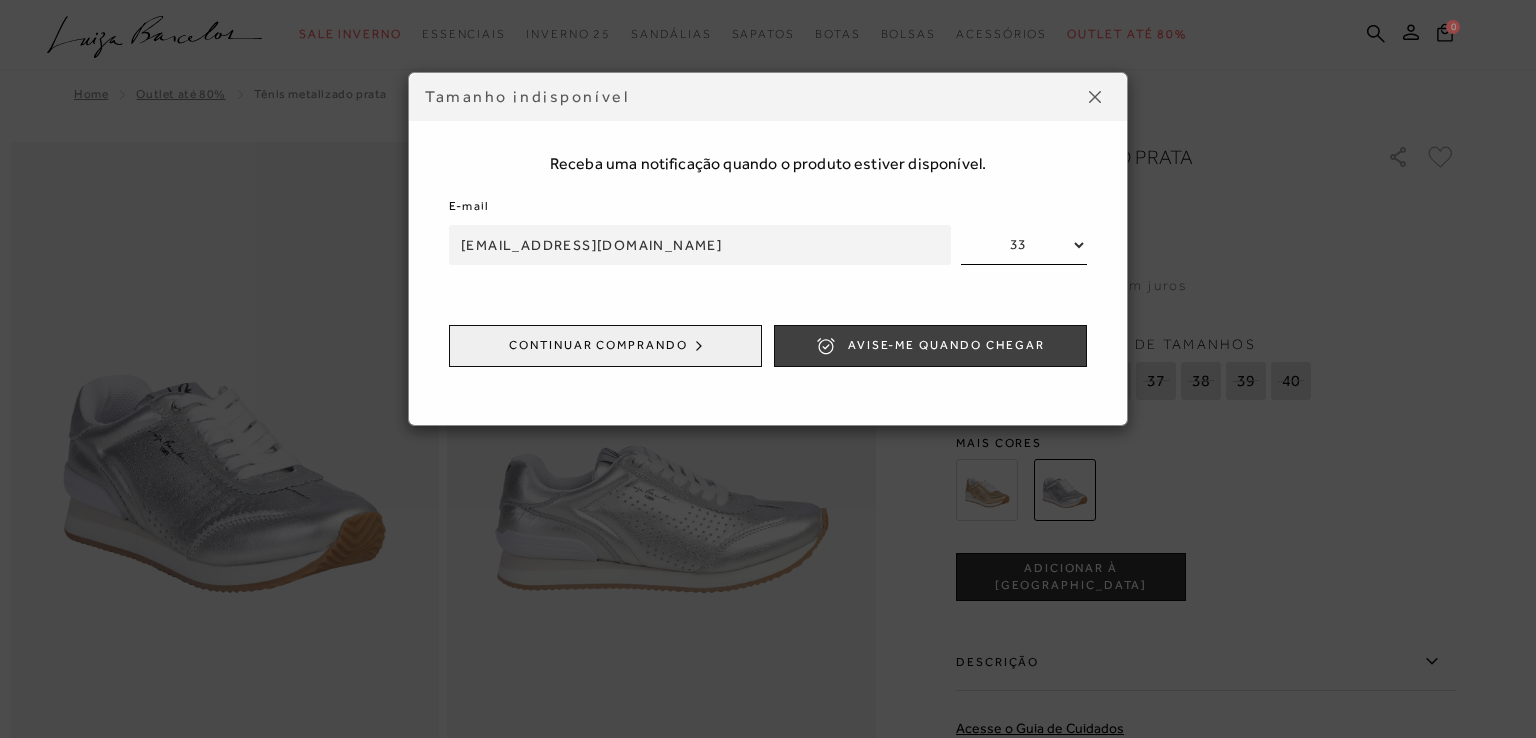 click on "Avise-me quando chegar" at bounding box center [946, 345] 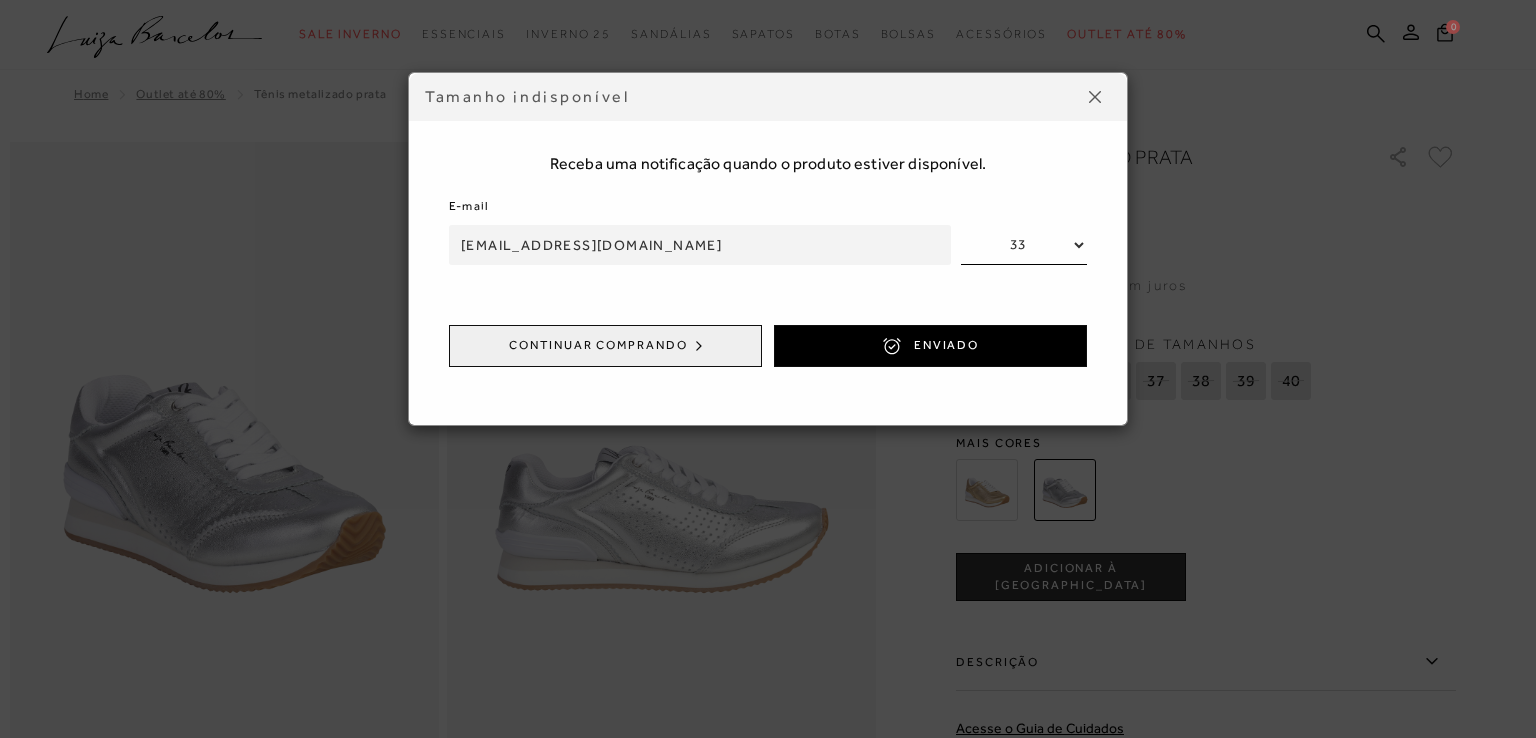 click at bounding box center [1095, 97] 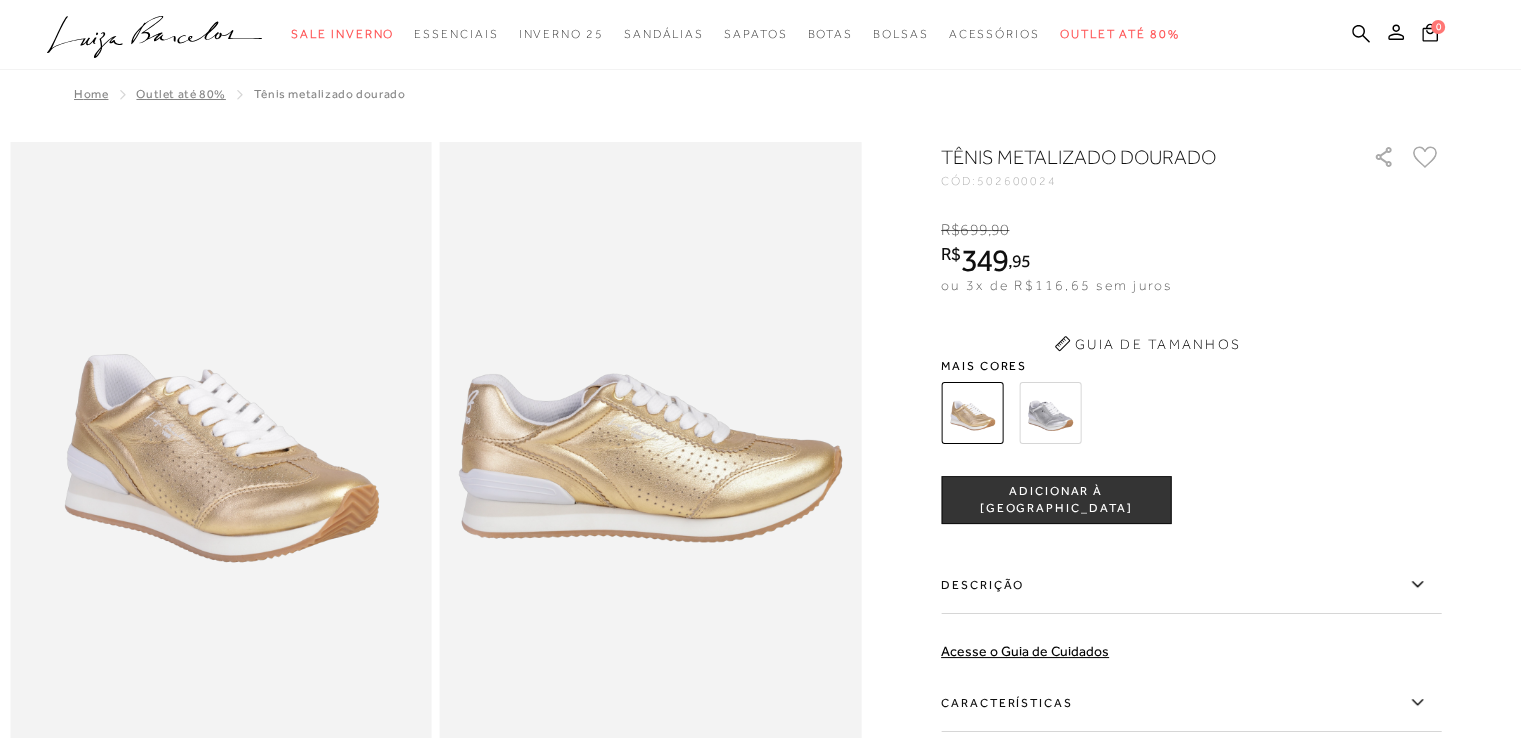 scroll, scrollTop: 156, scrollLeft: 0, axis: vertical 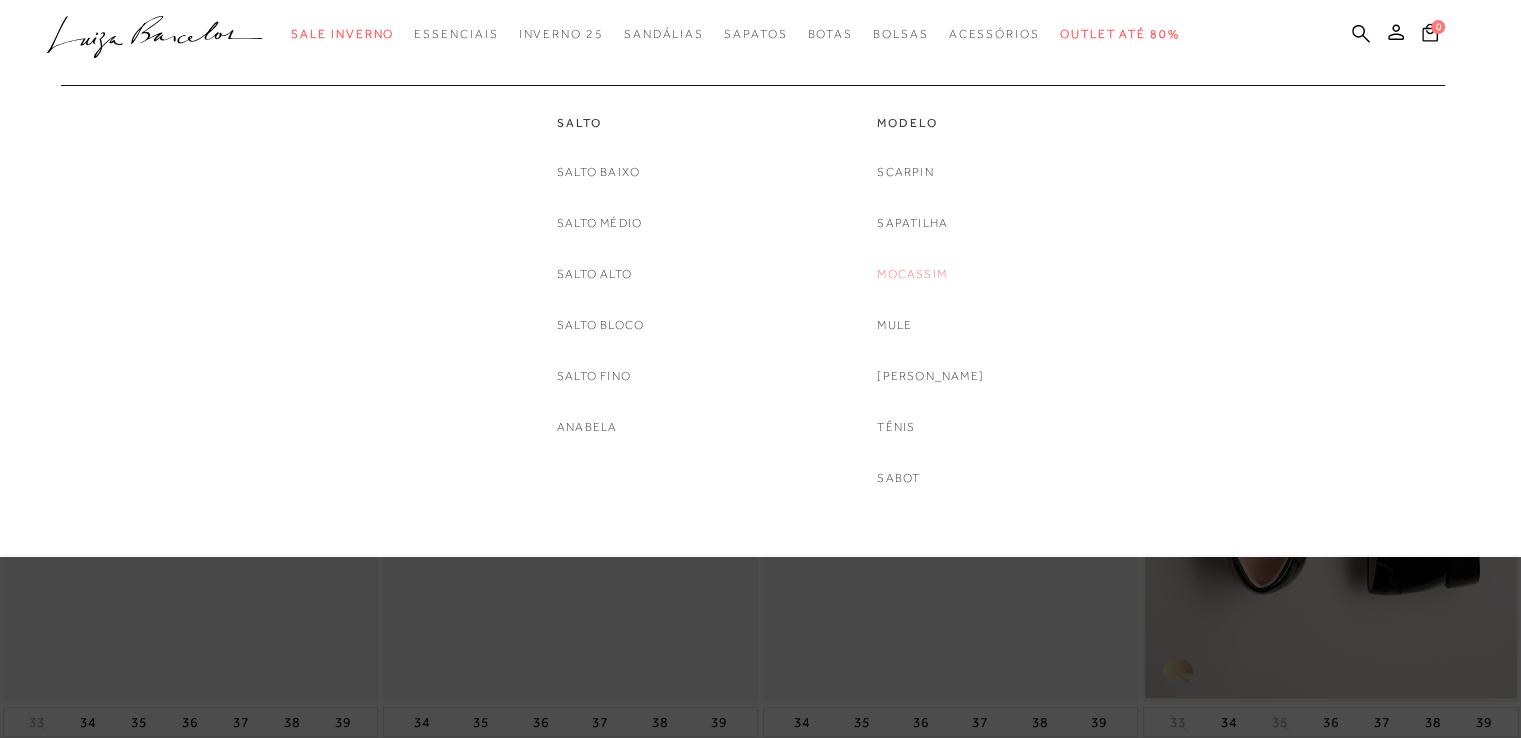 click on "Mocassim" at bounding box center (912, 274) 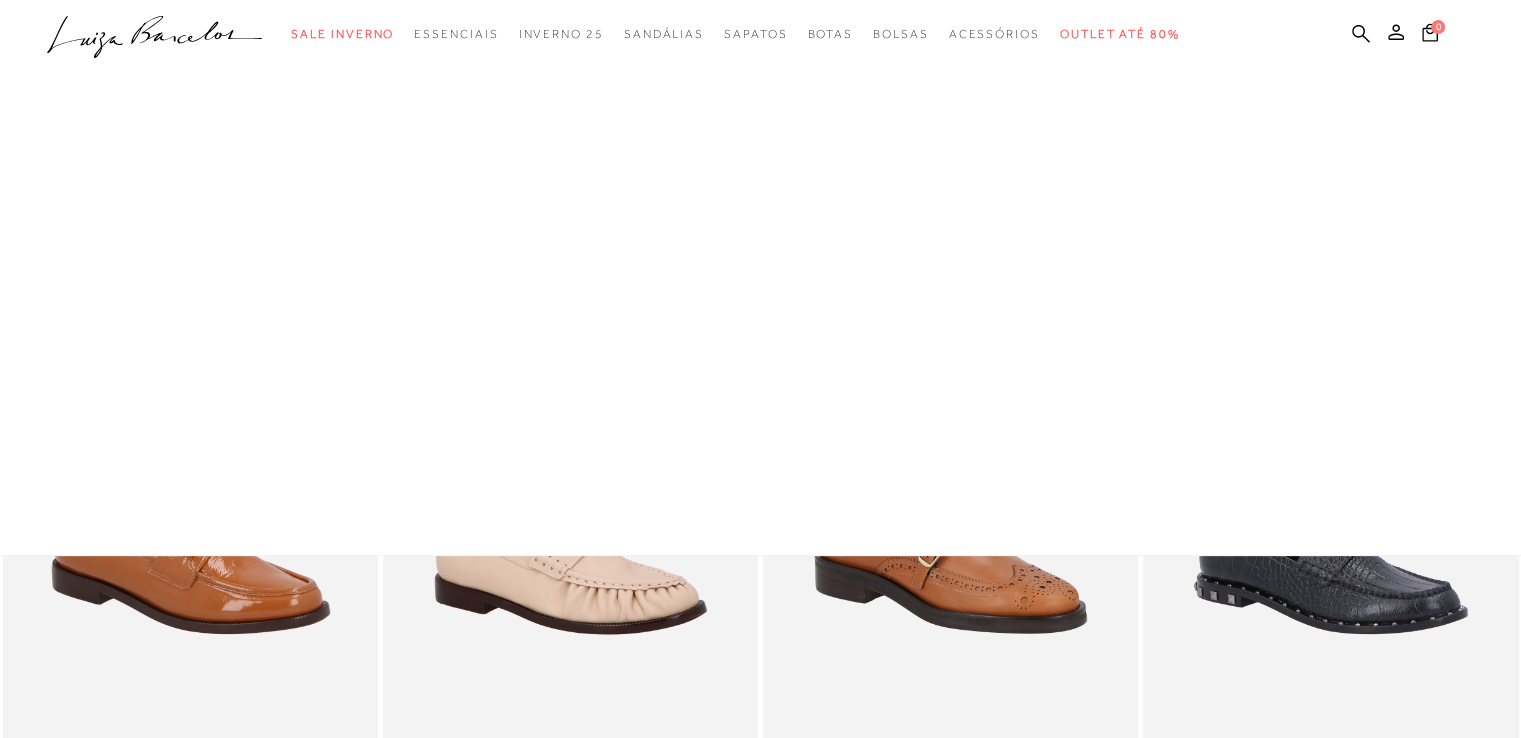scroll, scrollTop: 0, scrollLeft: 0, axis: both 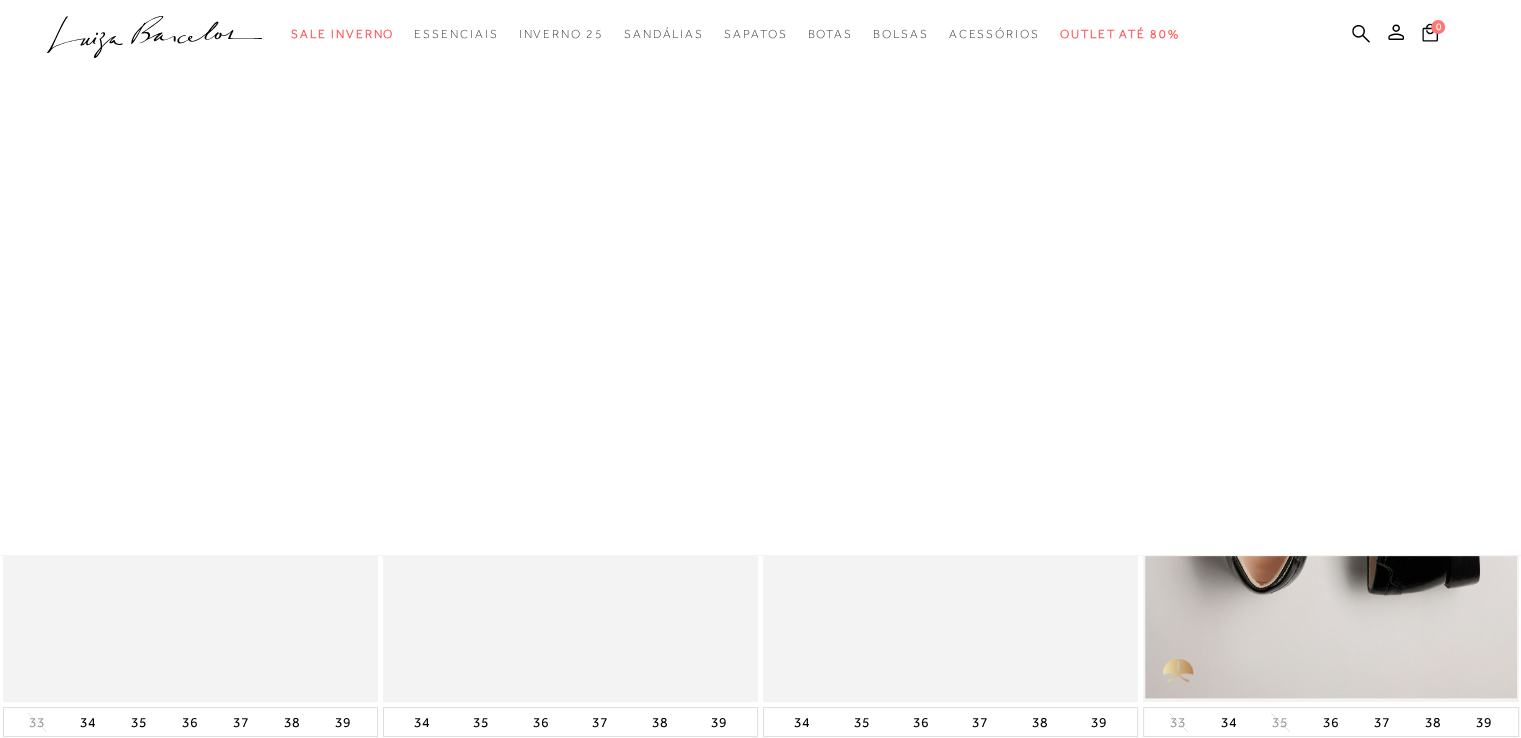 click at bounding box center (760, 278) 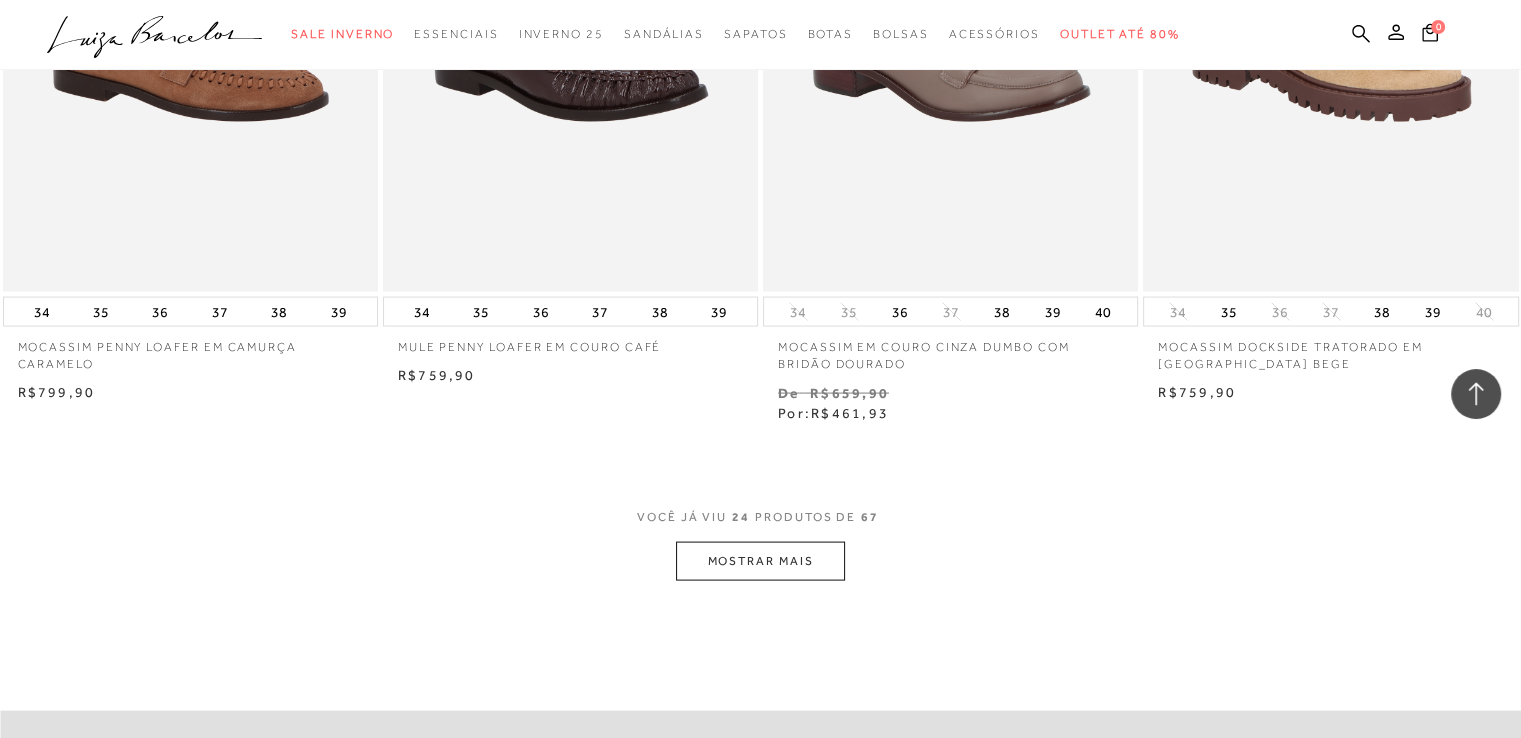 scroll, scrollTop: 4008, scrollLeft: 0, axis: vertical 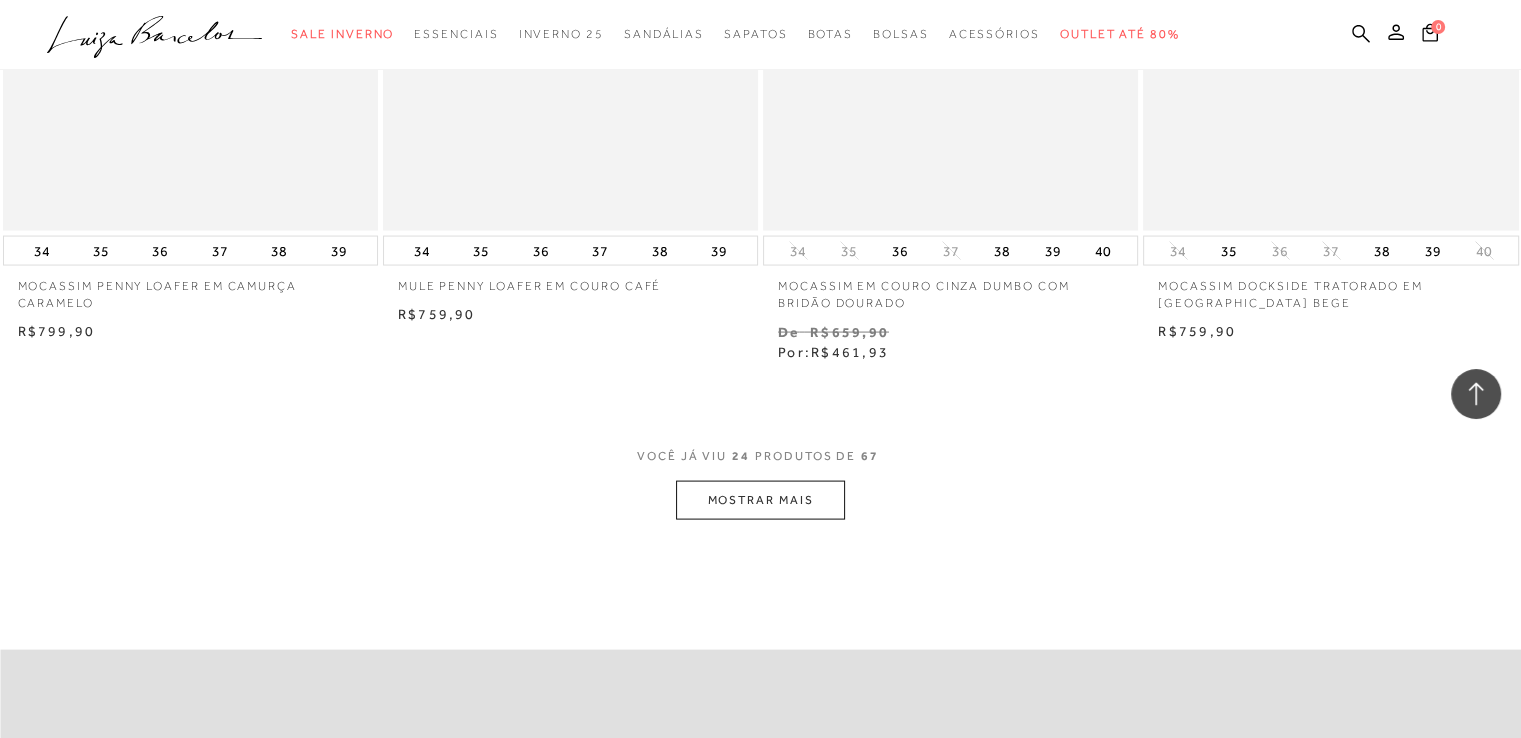 click on "MOSTRAR MAIS" at bounding box center (760, 500) 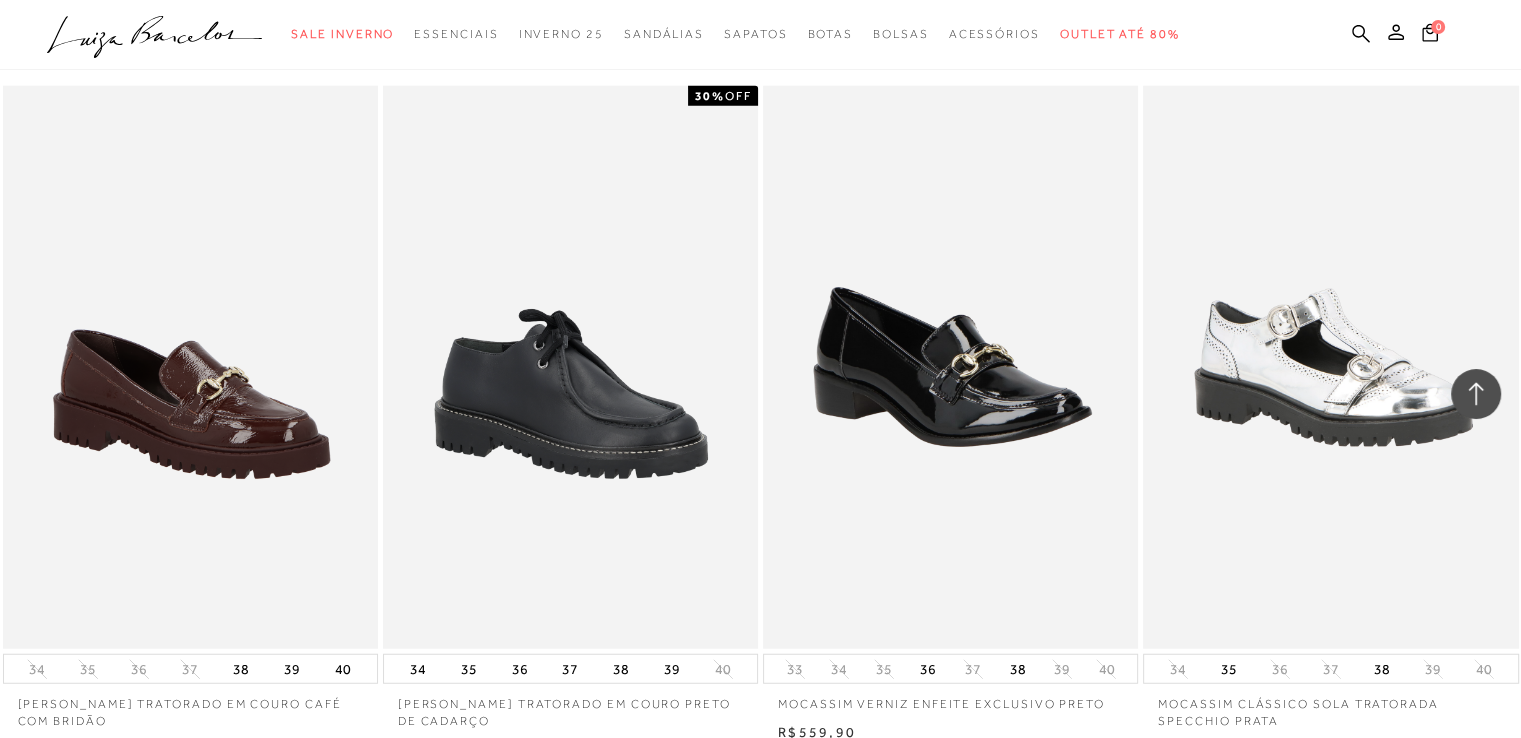 scroll, scrollTop: 5117, scrollLeft: 0, axis: vertical 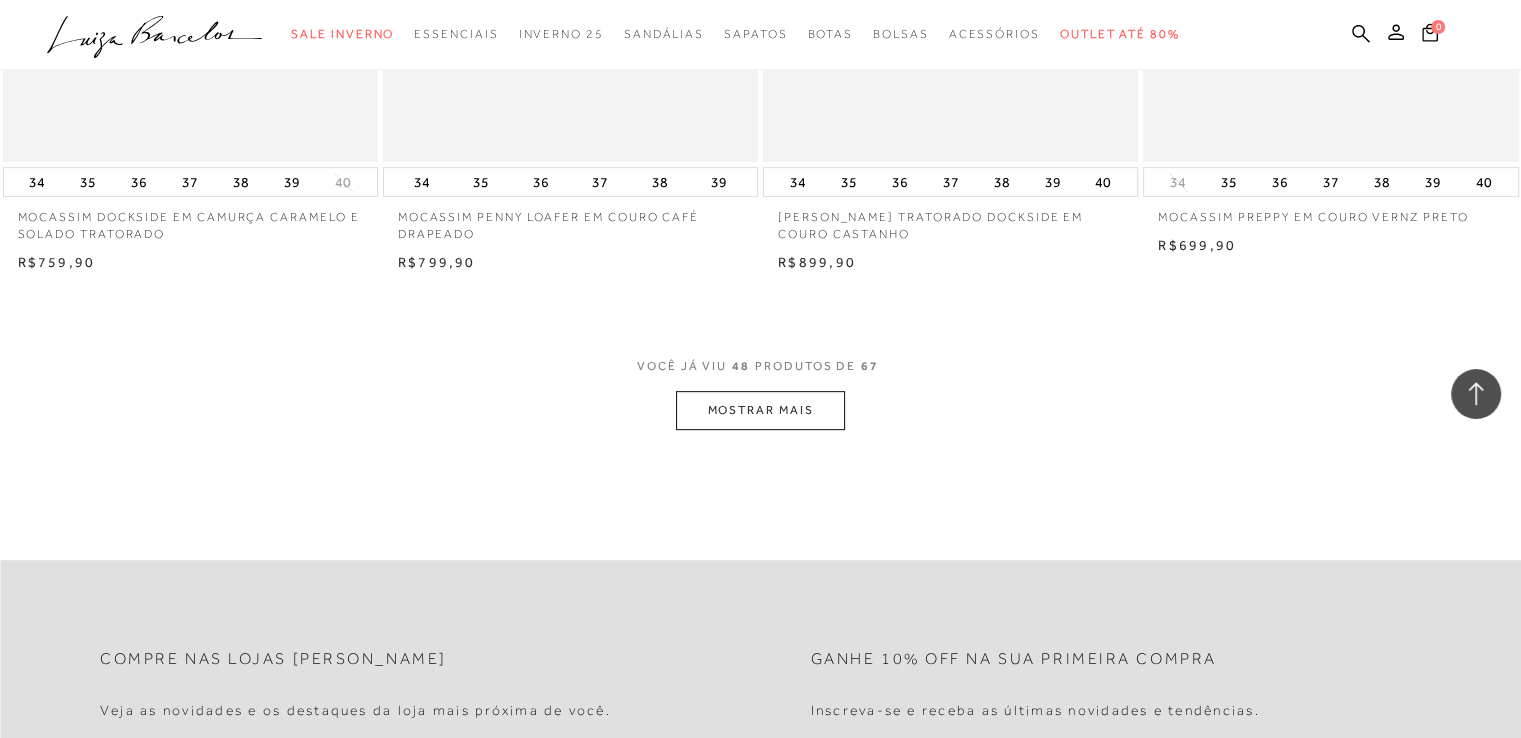 click on "MOSTRAR MAIS" at bounding box center [760, 410] 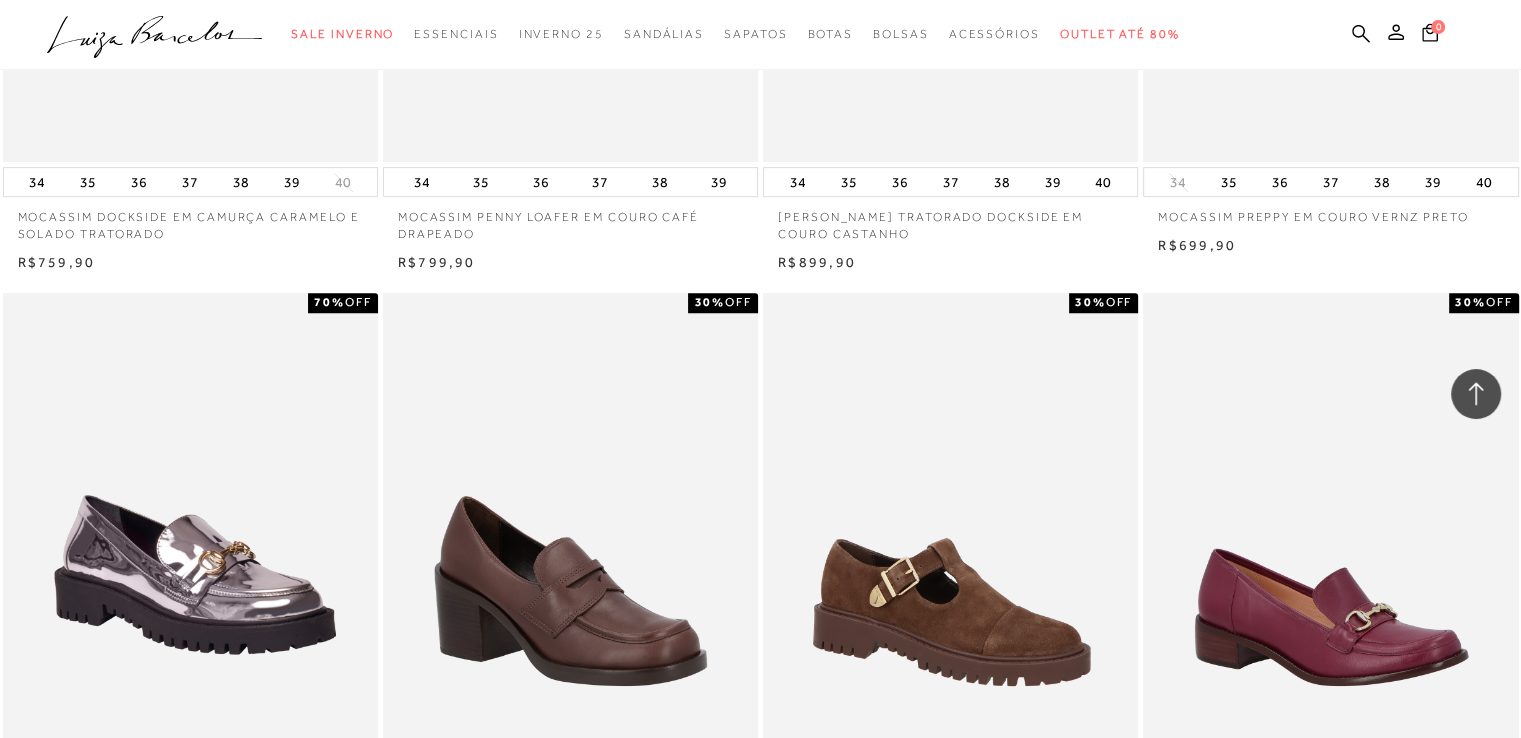 scroll, scrollTop: 0, scrollLeft: 0, axis: both 